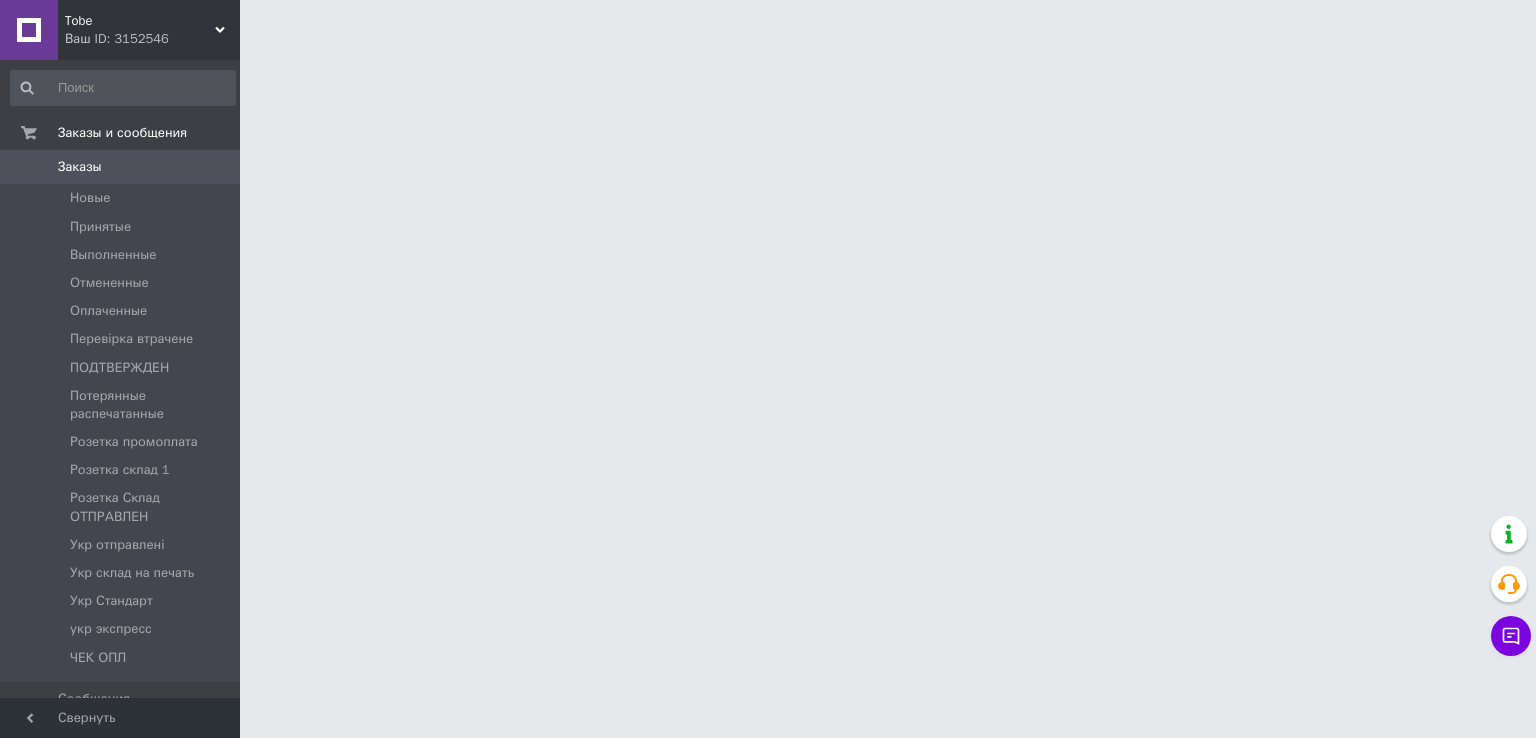 scroll, scrollTop: 0, scrollLeft: 0, axis: both 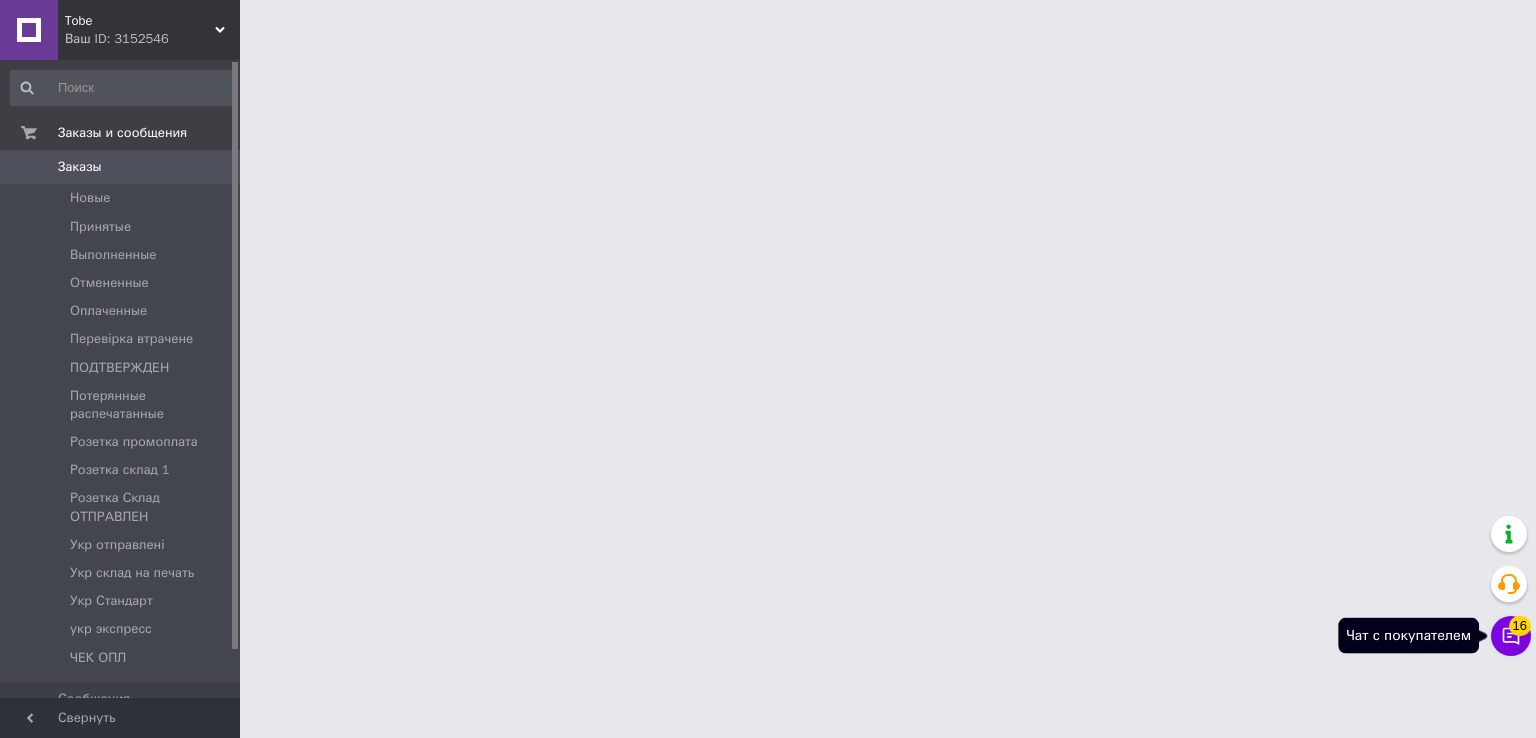 click 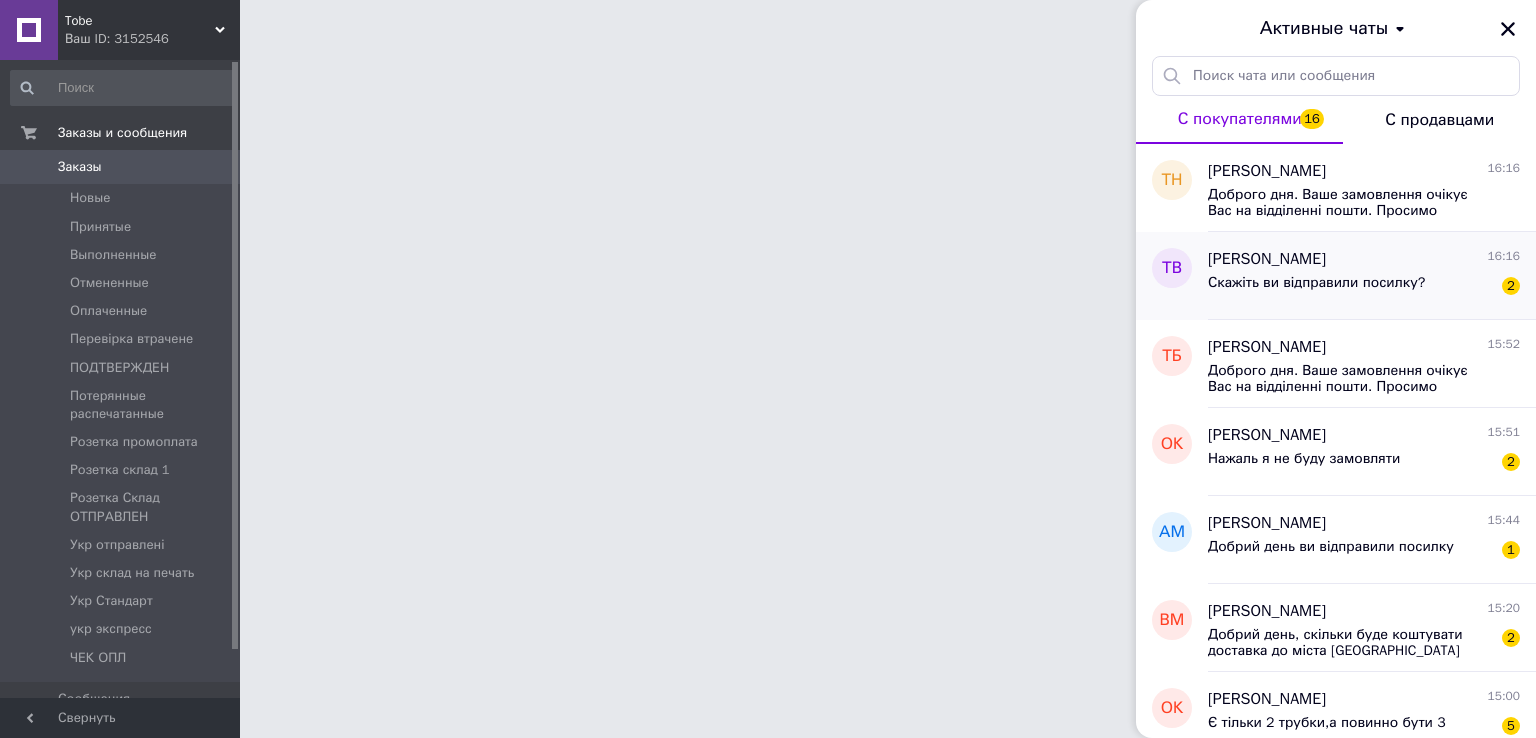 click on "Скажіть ви відправили посилку?" at bounding box center [1316, 283] 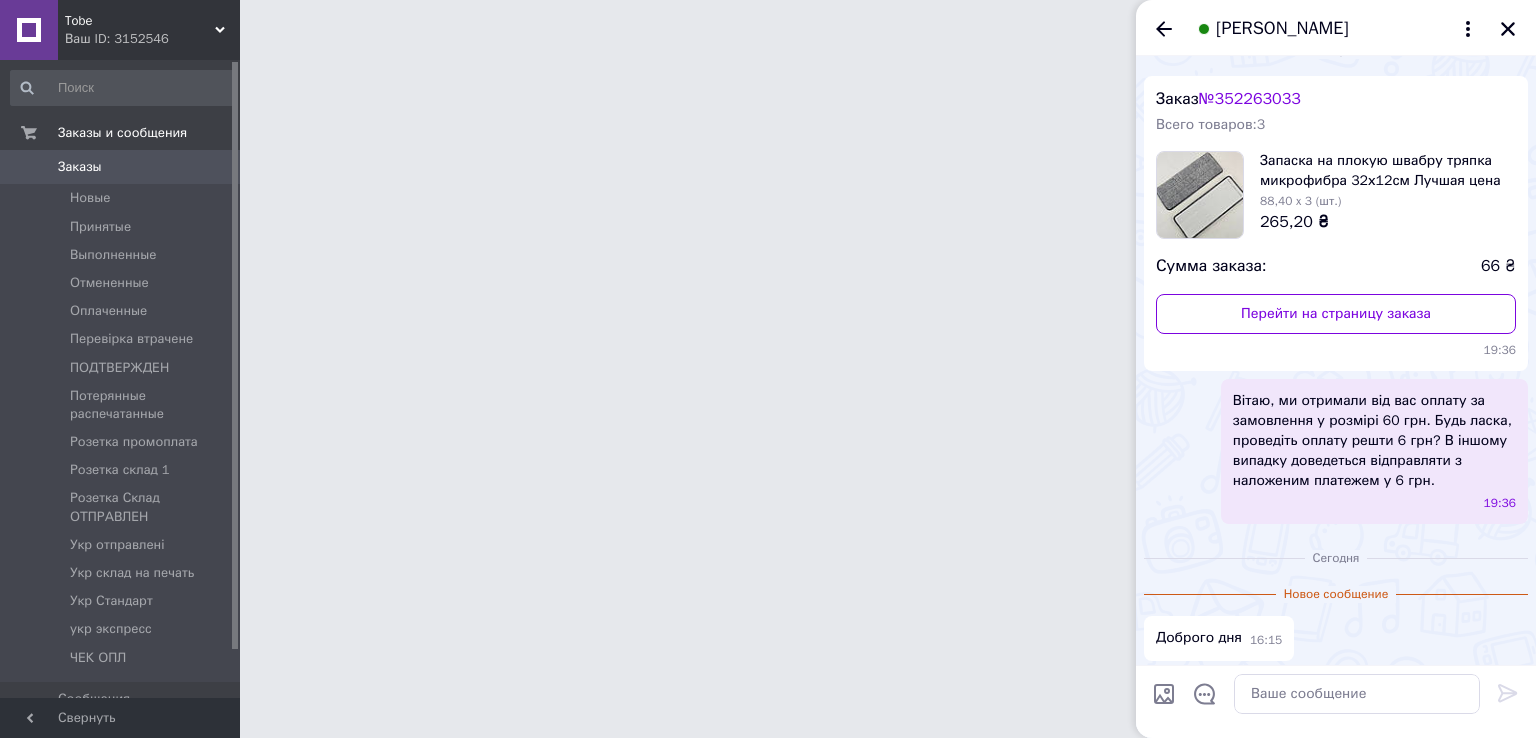 scroll, scrollTop: 0, scrollLeft: 0, axis: both 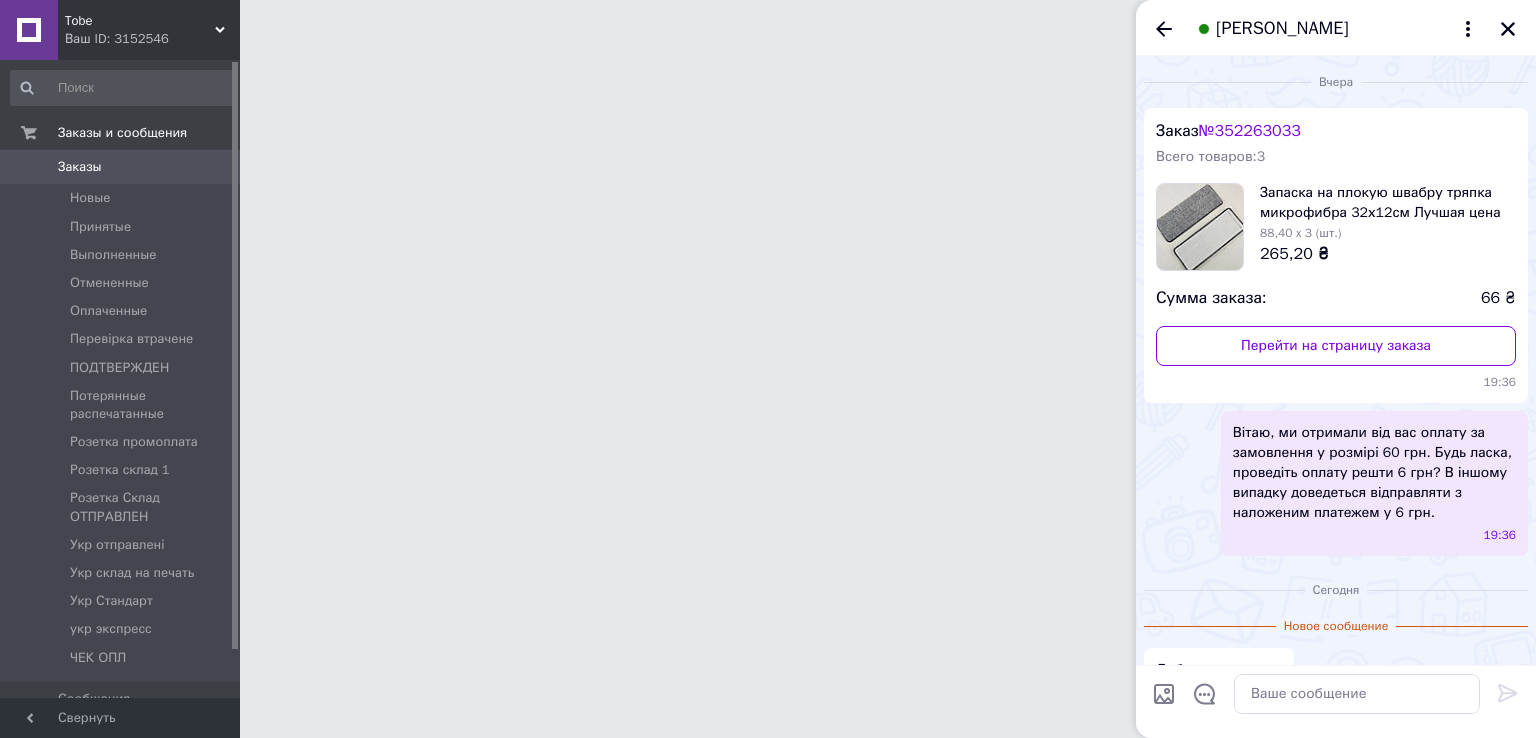 click on "№ 352263033" at bounding box center [1250, 131] 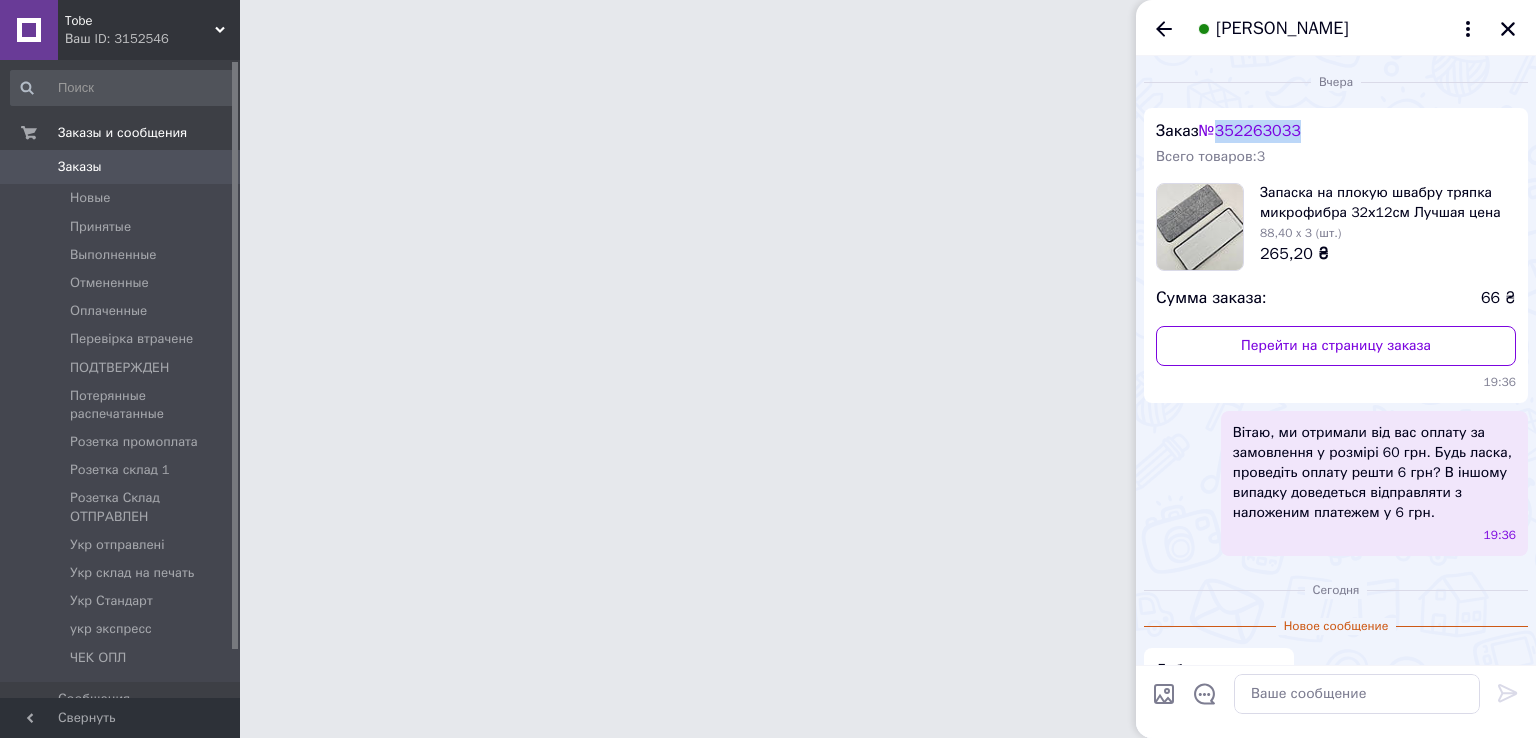 click on "№ 352263033" at bounding box center [1250, 131] 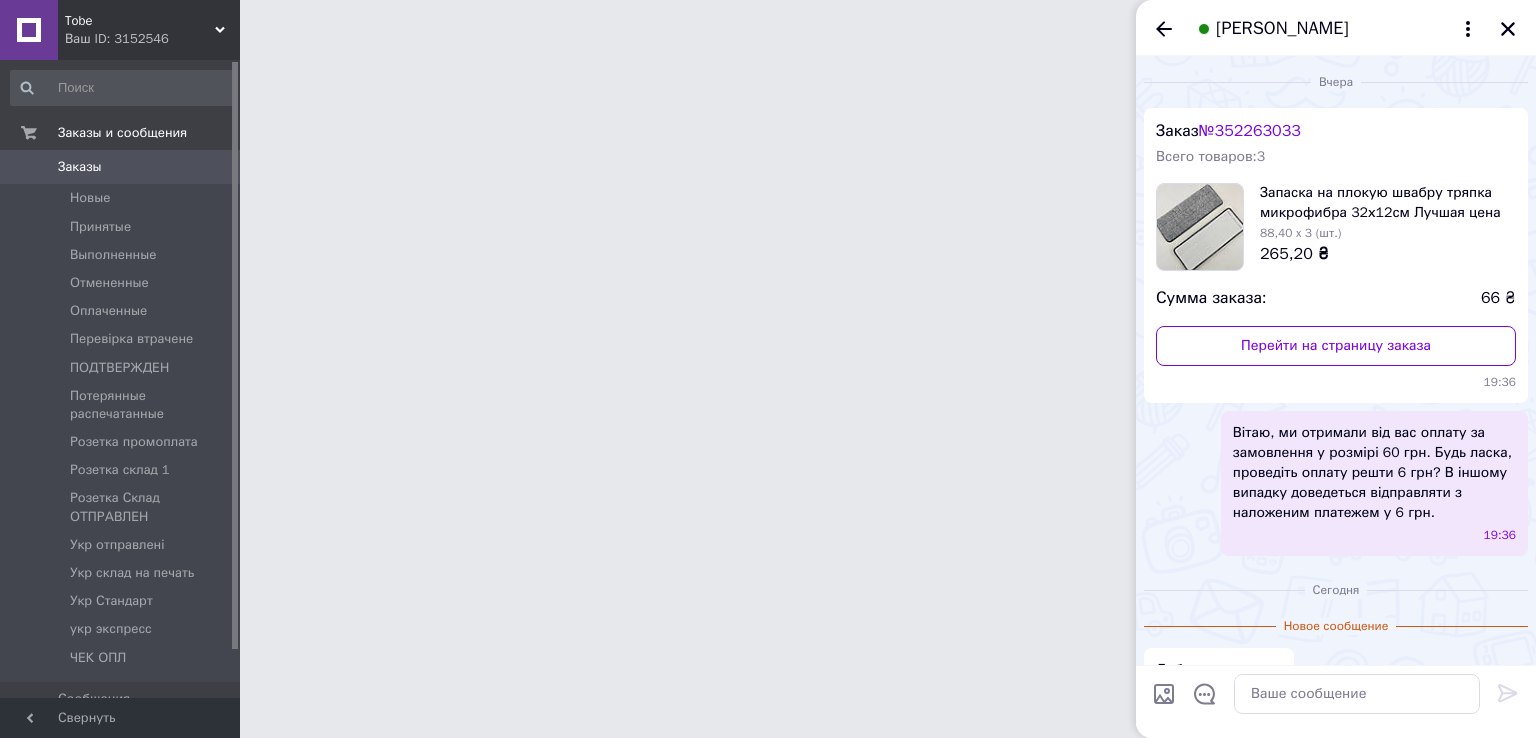 click at bounding box center (1357, 694) 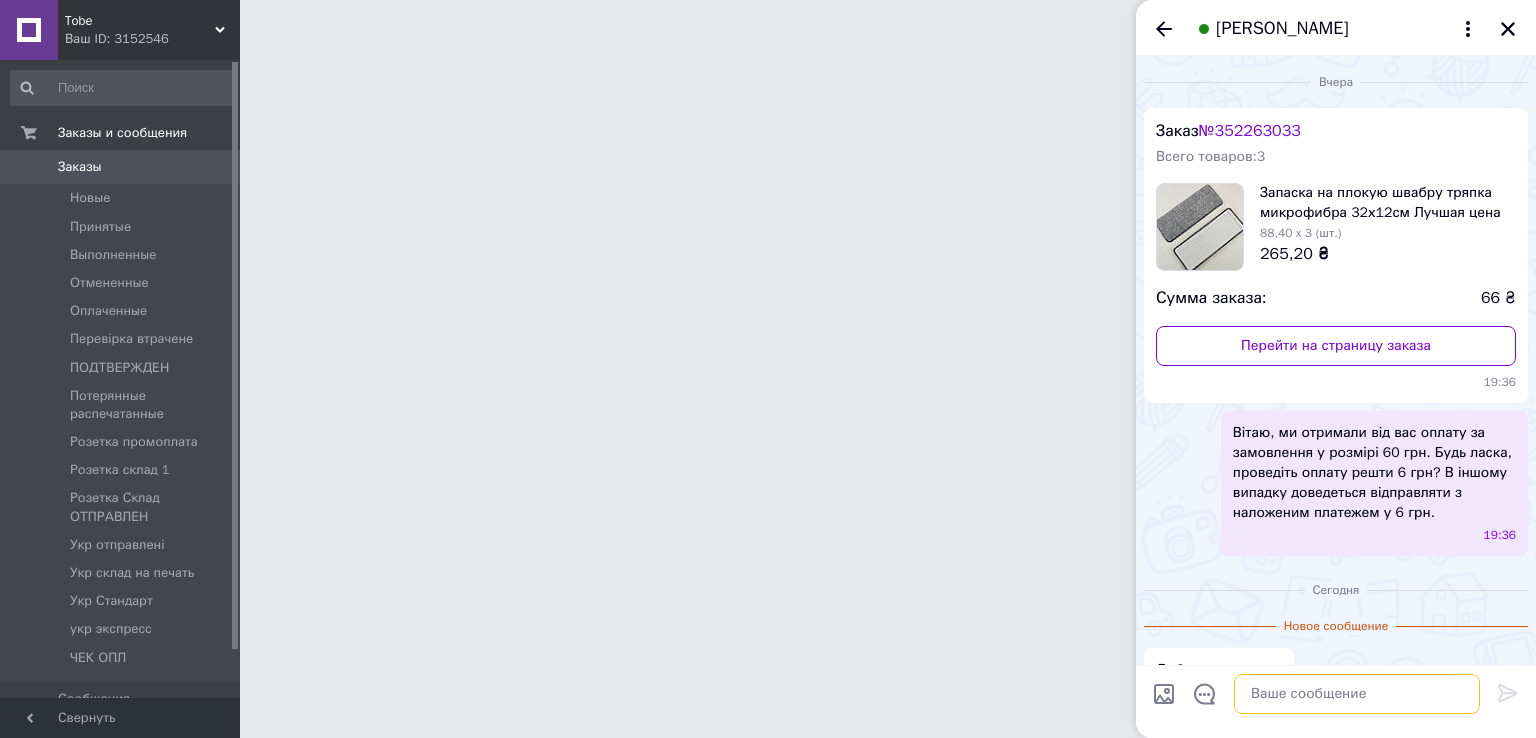 click at bounding box center (1357, 694) 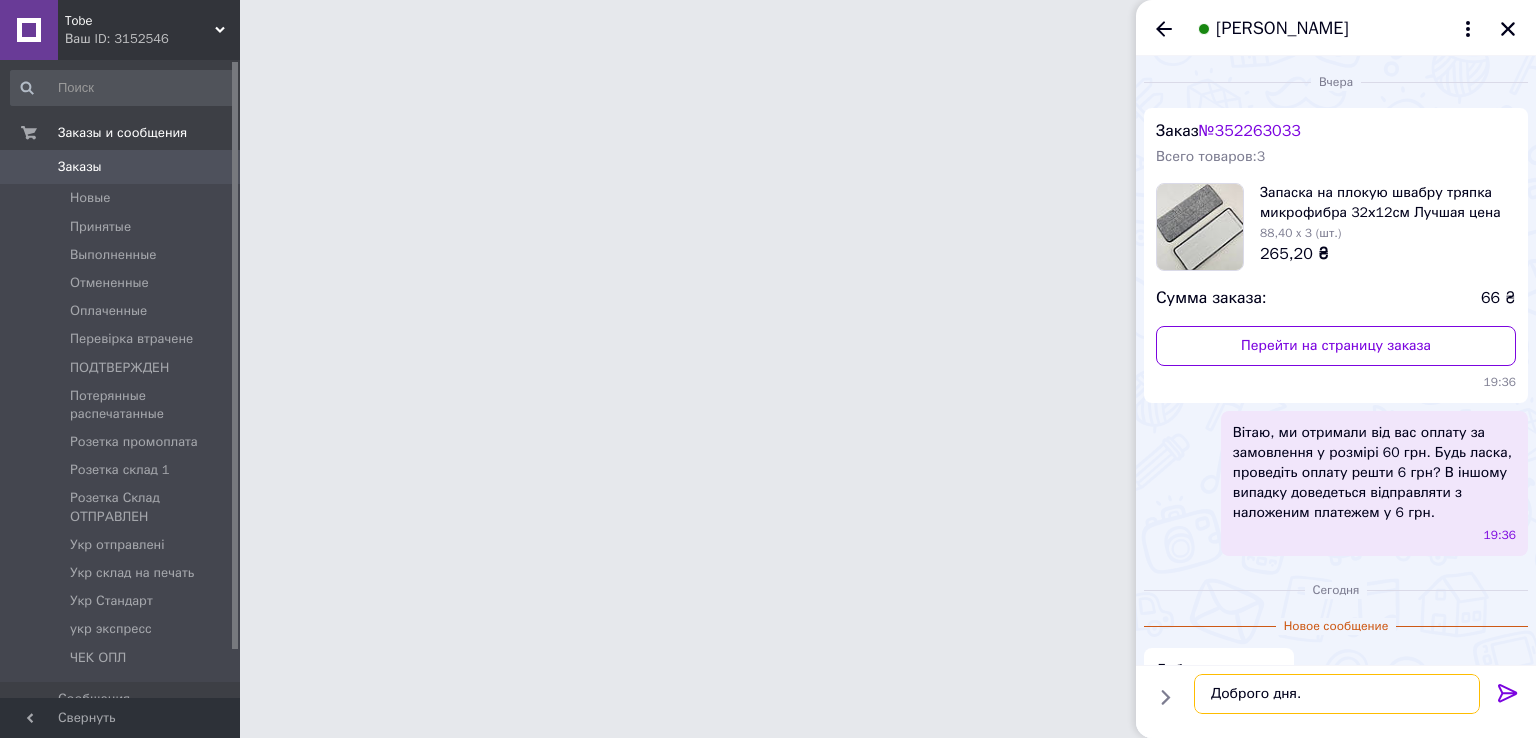 paste on "0503763750738" 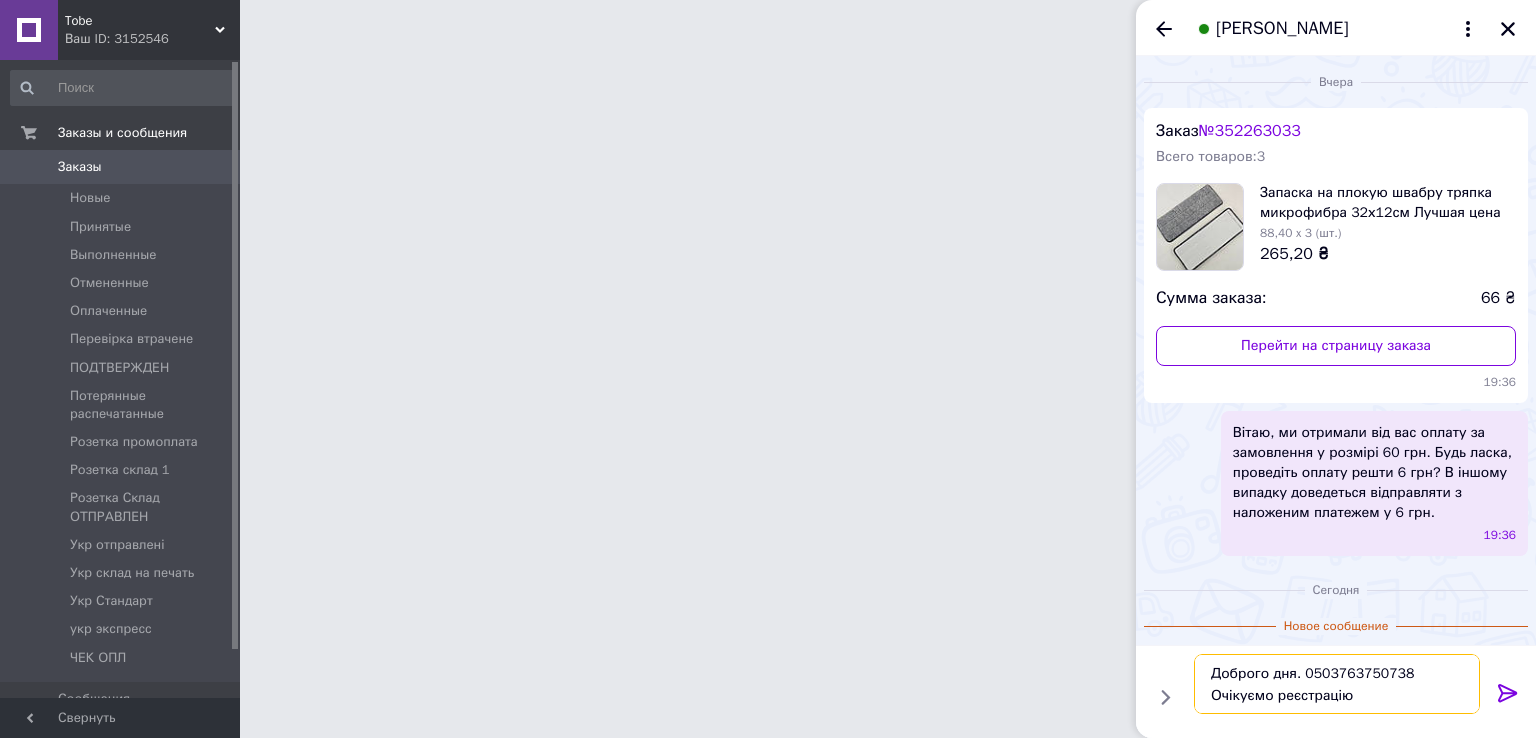 type on "Доброго дня. 0503763750738 Очікуємо реєстрацію." 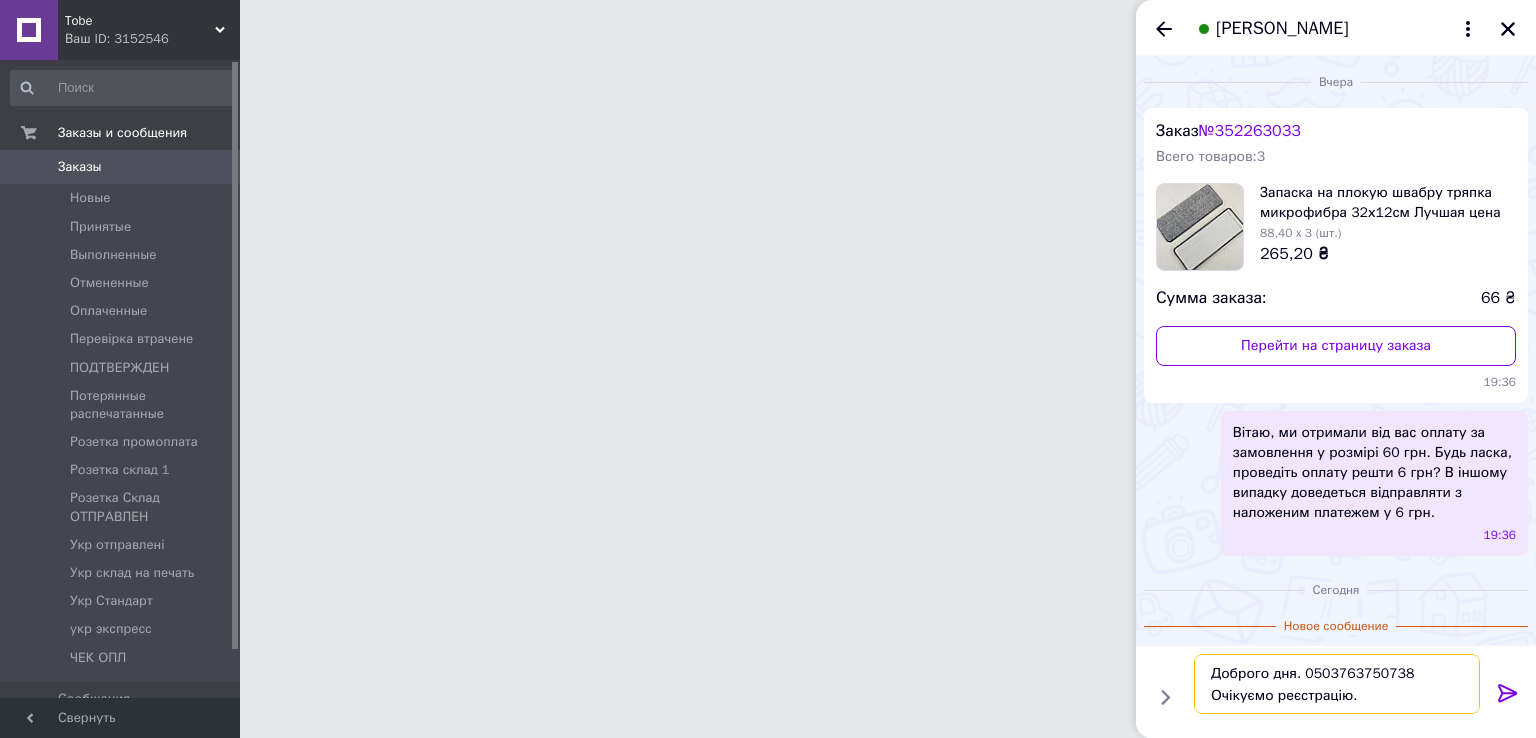 type 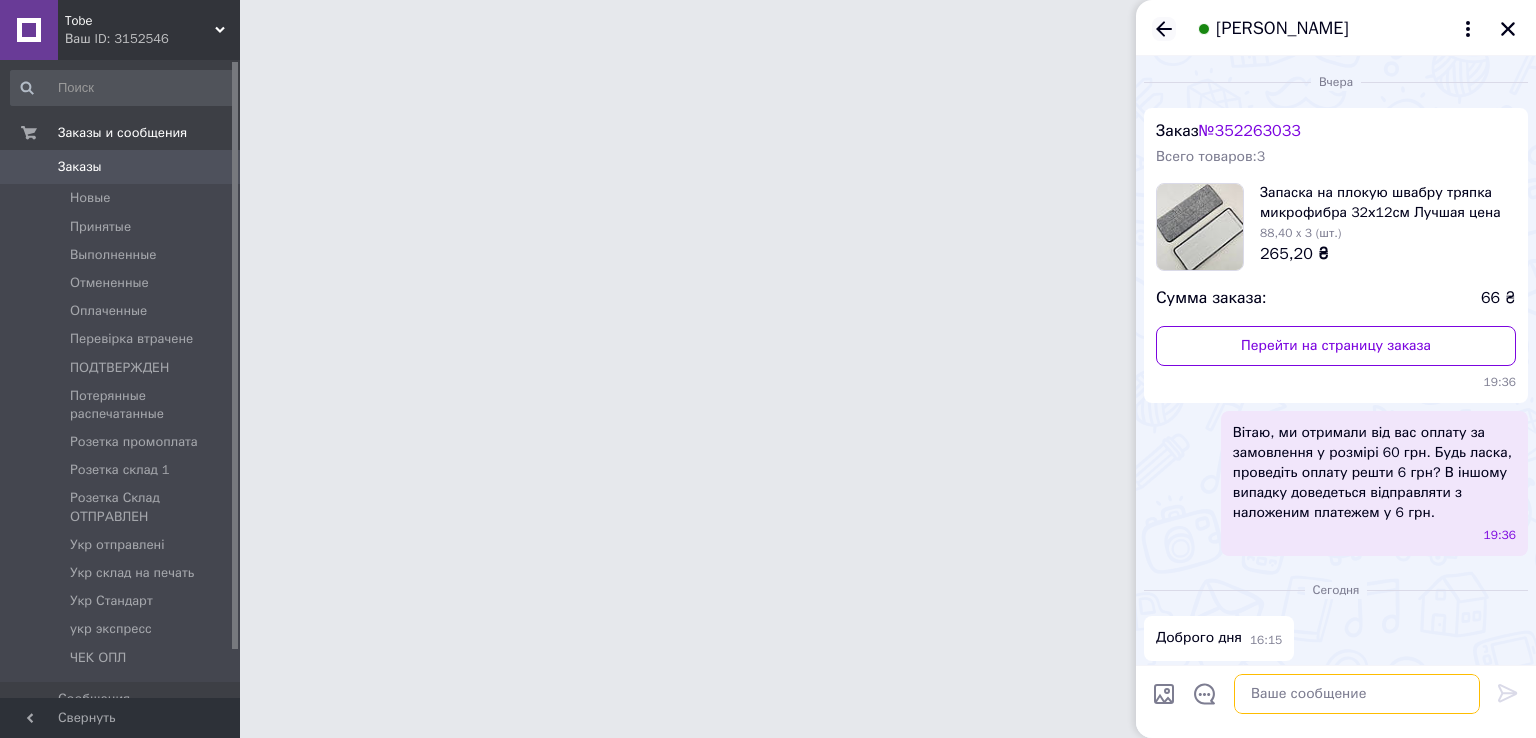 scroll, scrollTop: 151, scrollLeft: 0, axis: vertical 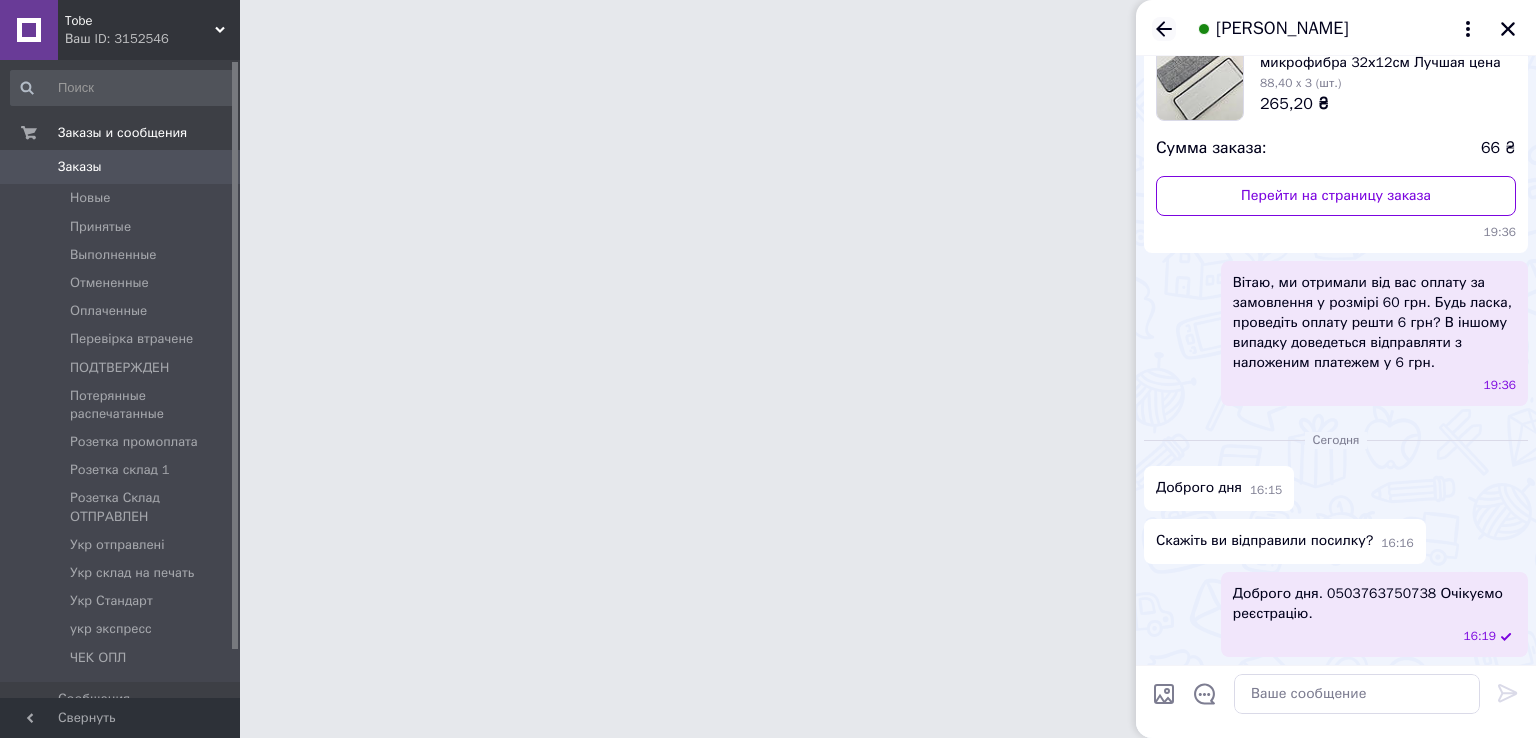 click 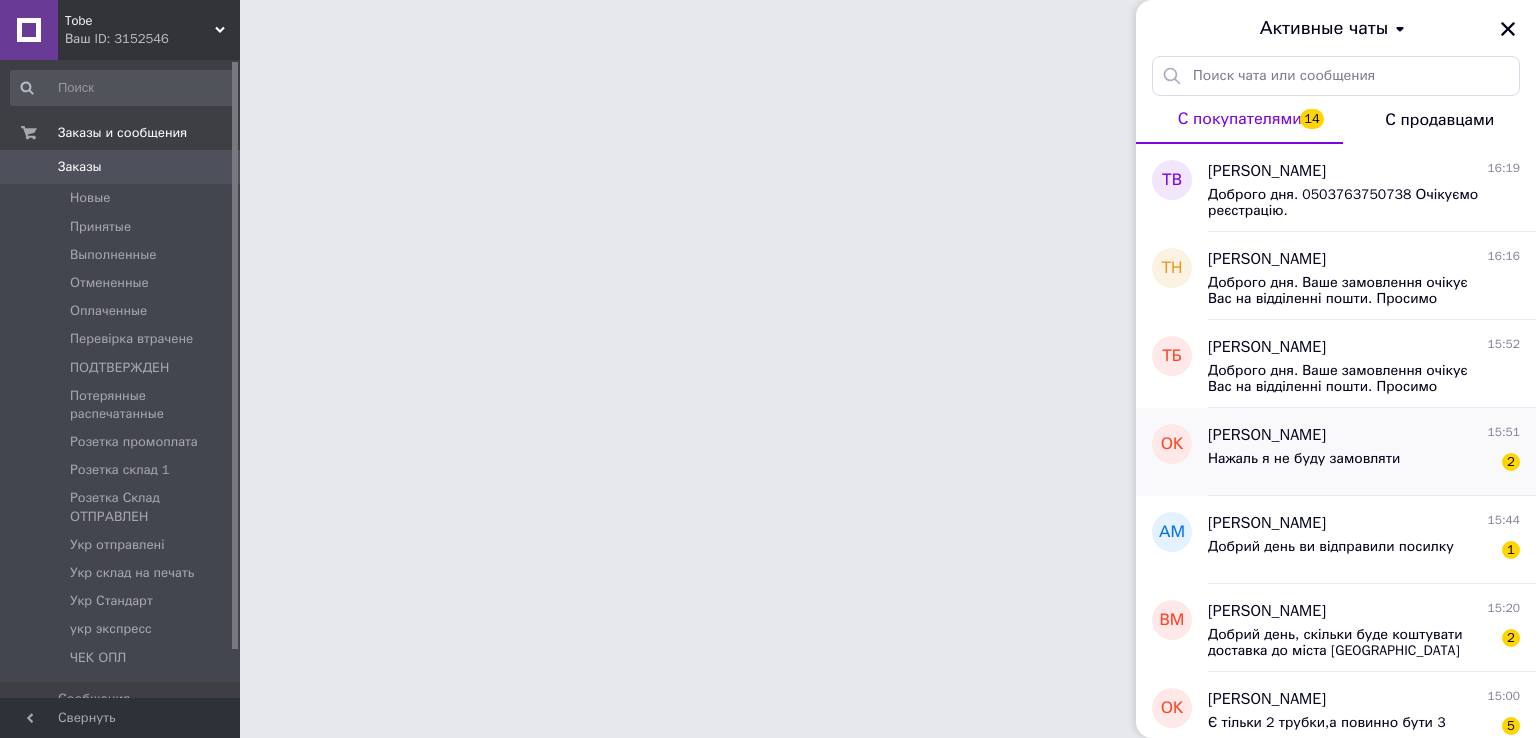 click on "Нажаль я не буду замовляти" at bounding box center (1304, 465) 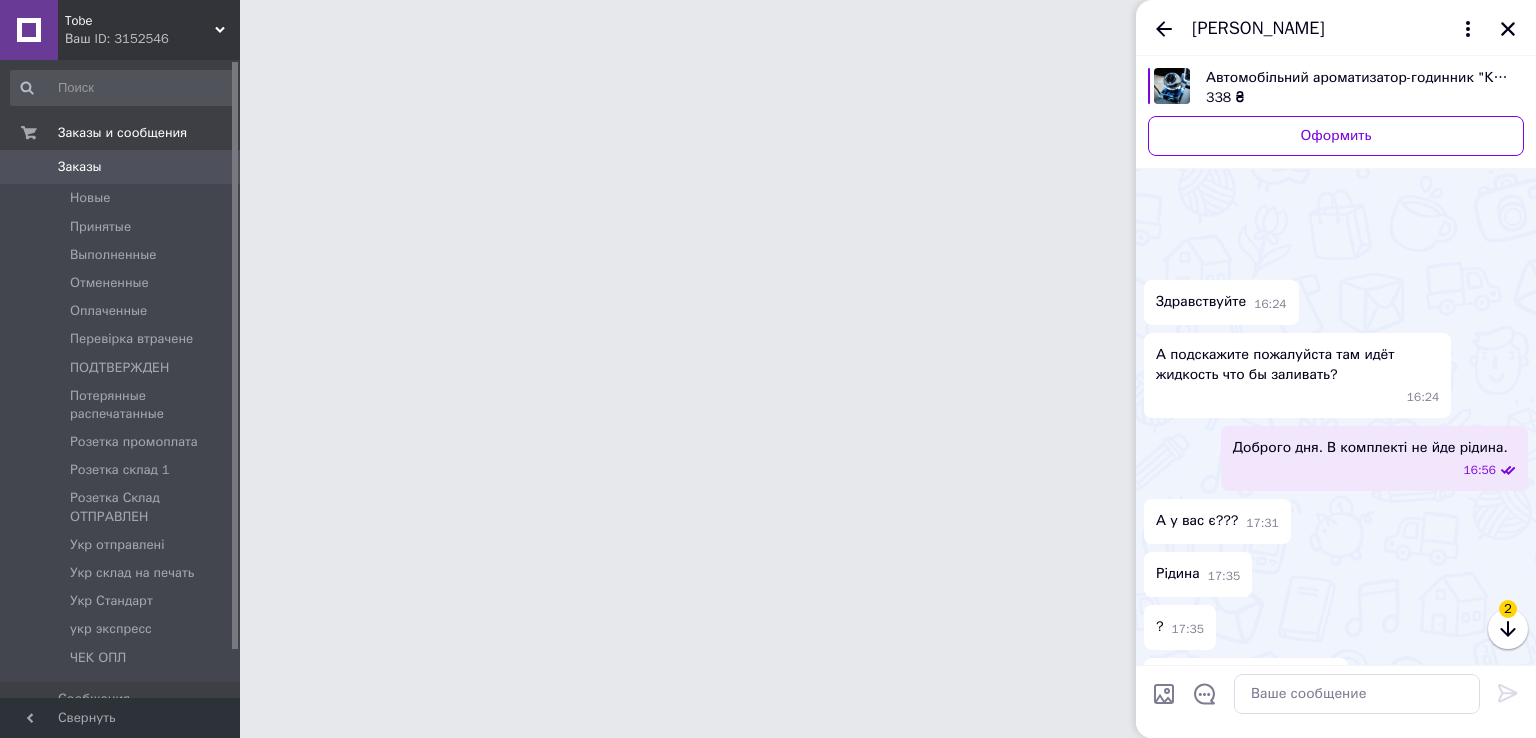 scroll, scrollTop: 544, scrollLeft: 0, axis: vertical 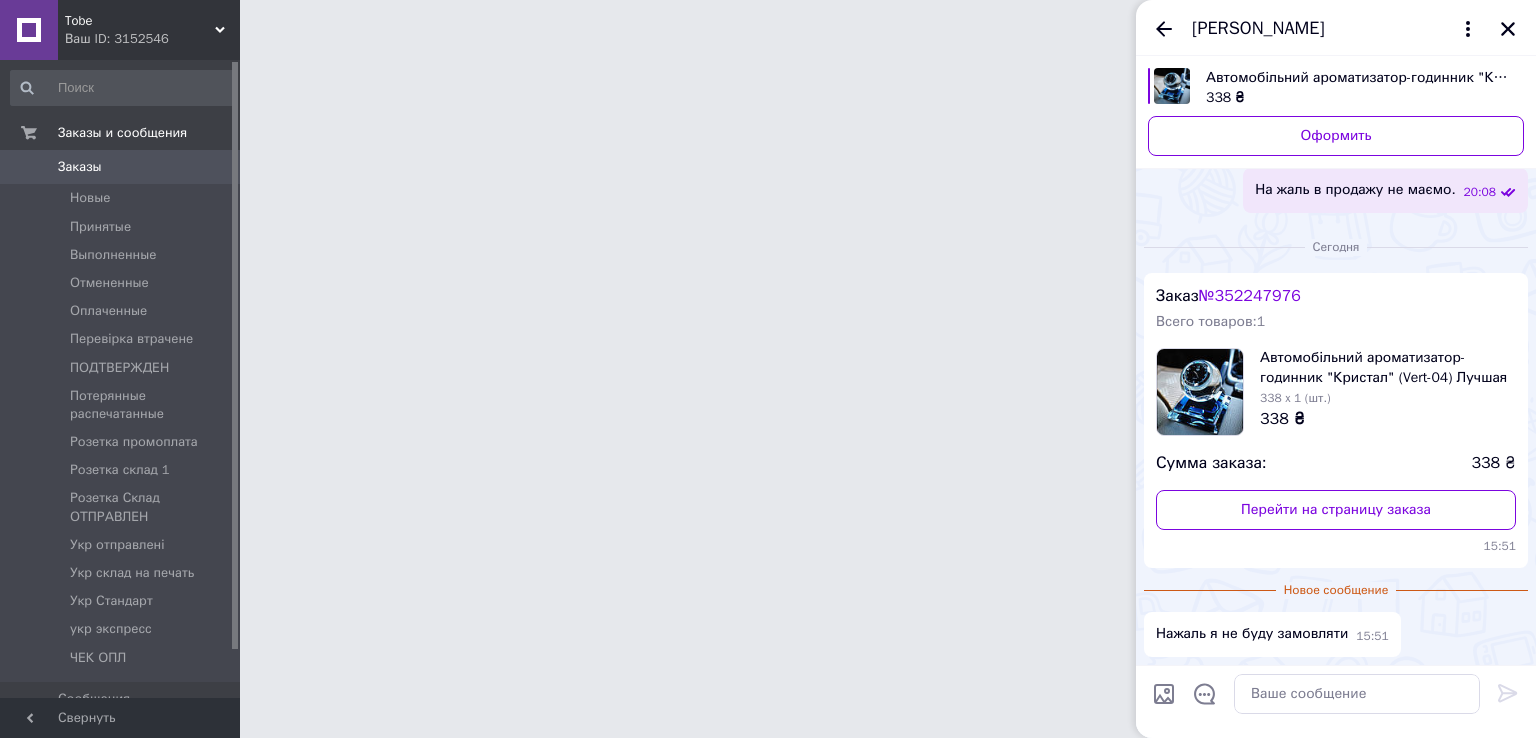 click on "№ 352247976" at bounding box center (1250, 296) 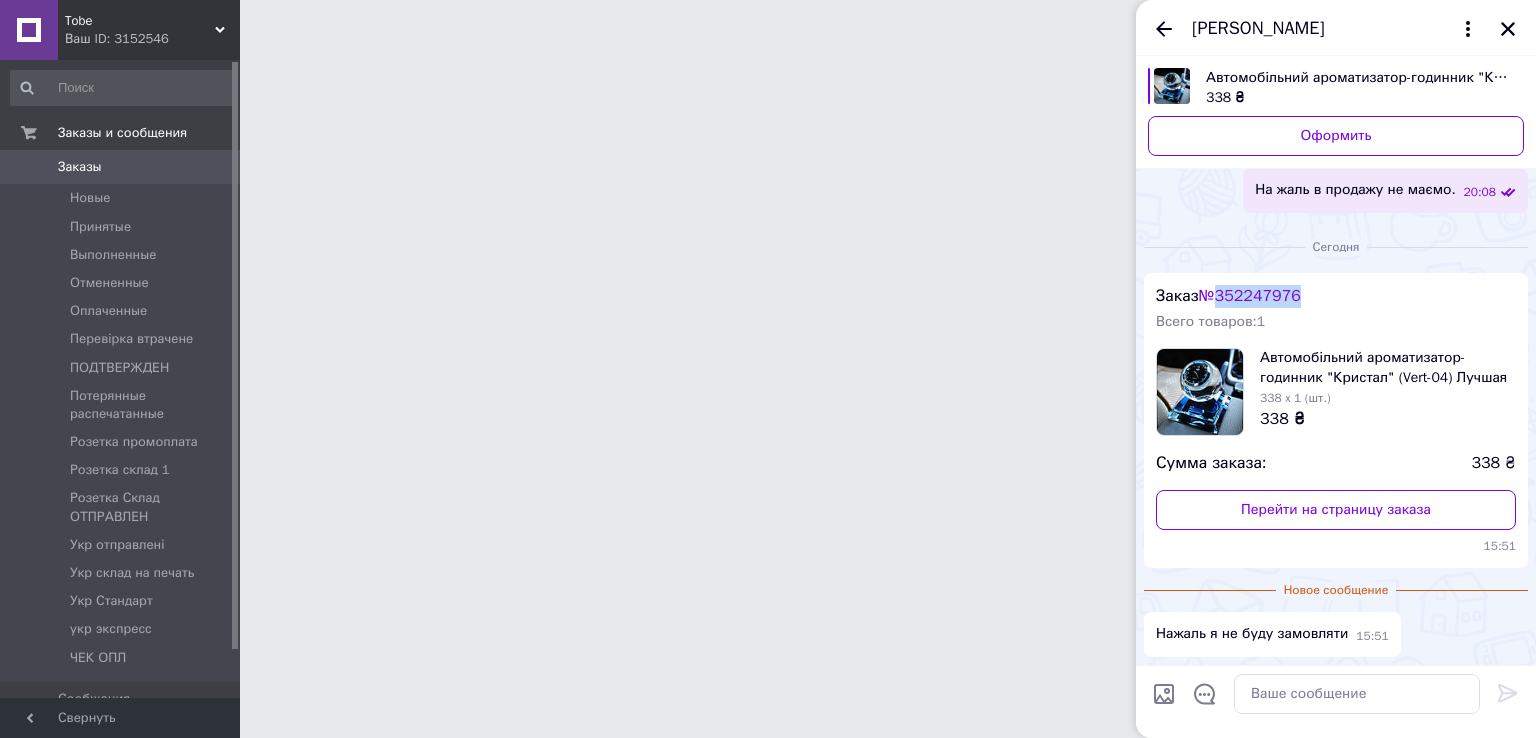 click on "№ 352247976" at bounding box center (1250, 296) 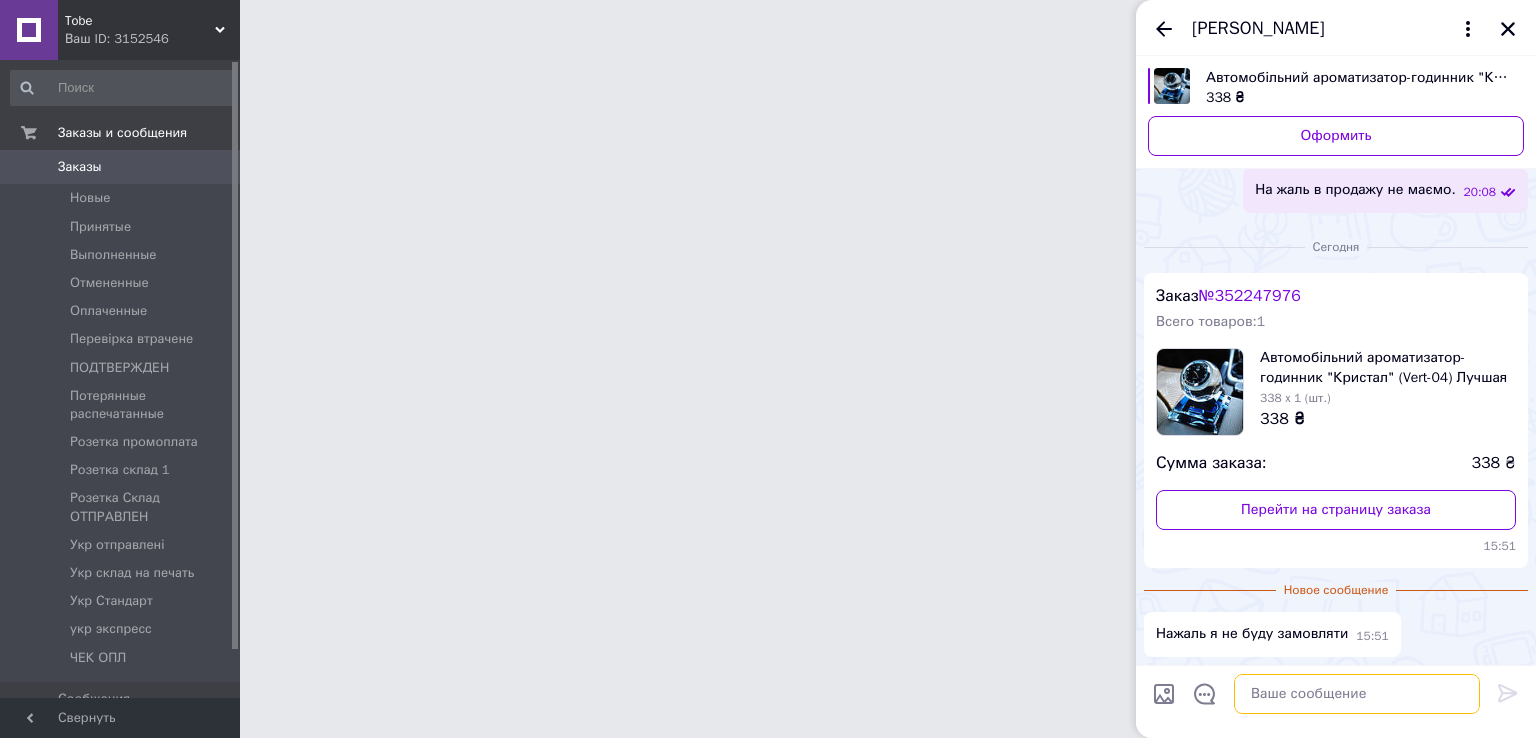 click at bounding box center [1357, 694] 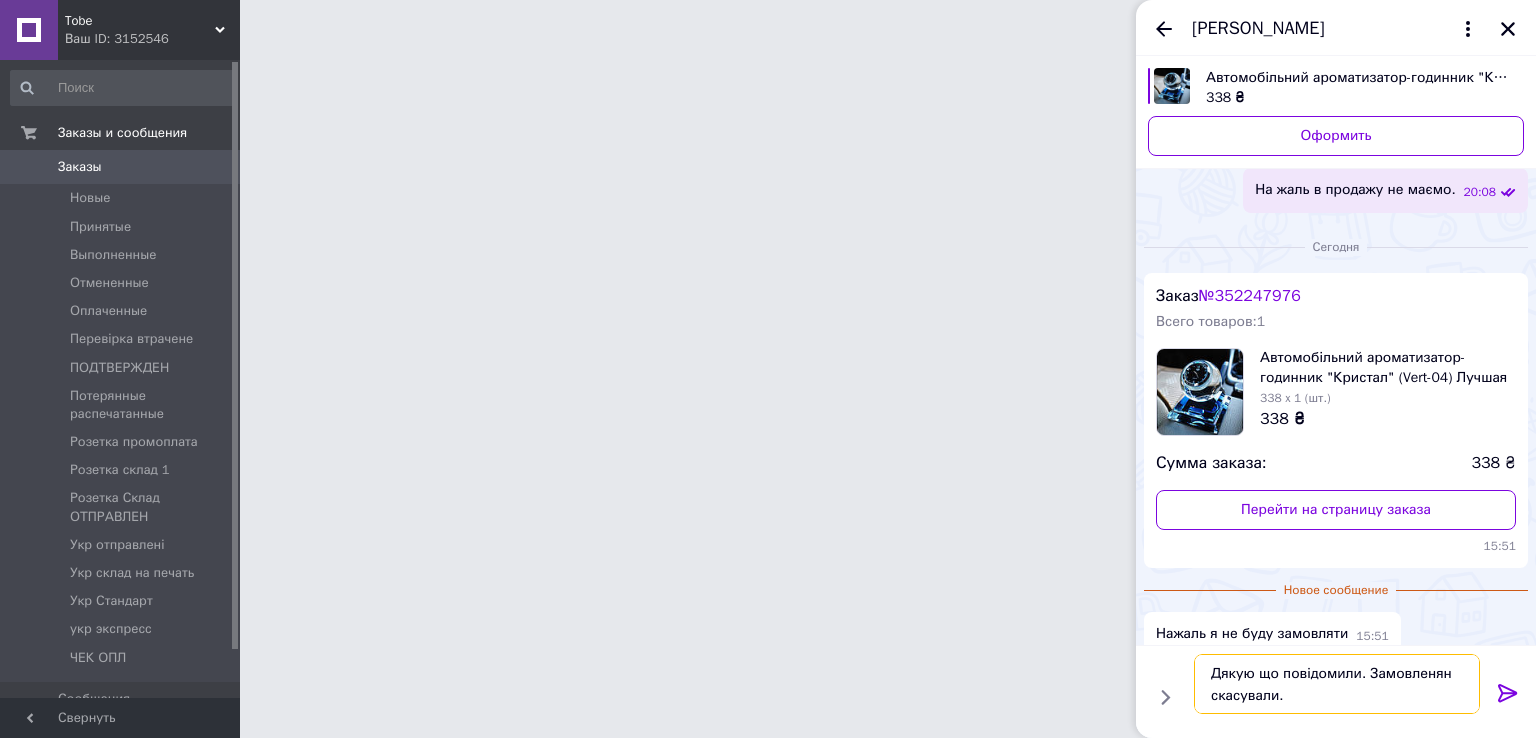 click on "Дякую що повідомили. Замовленян скасували." at bounding box center [1337, 684] 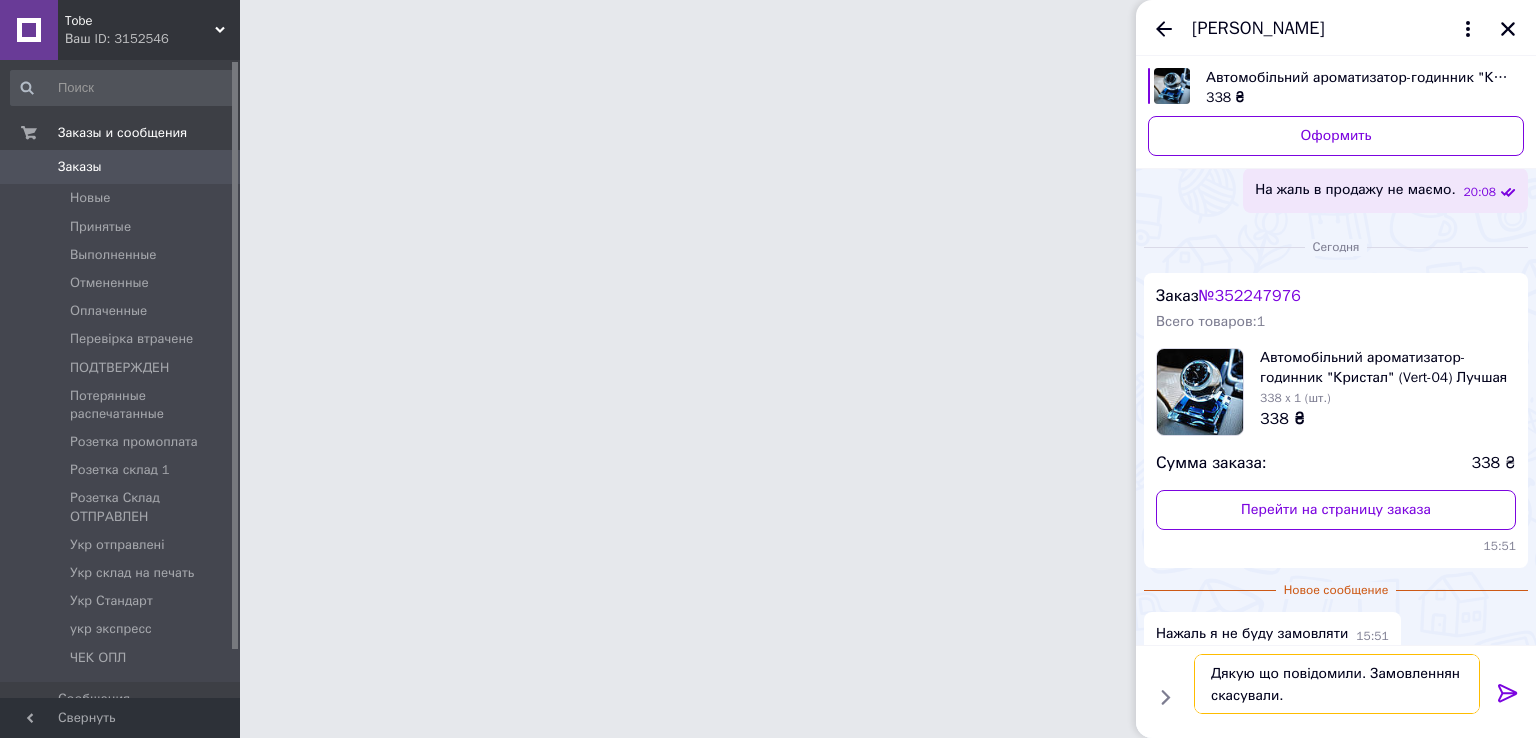 click on "Дякую що повідомили. Замовленнян скасували." at bounding box center (1337, 684) 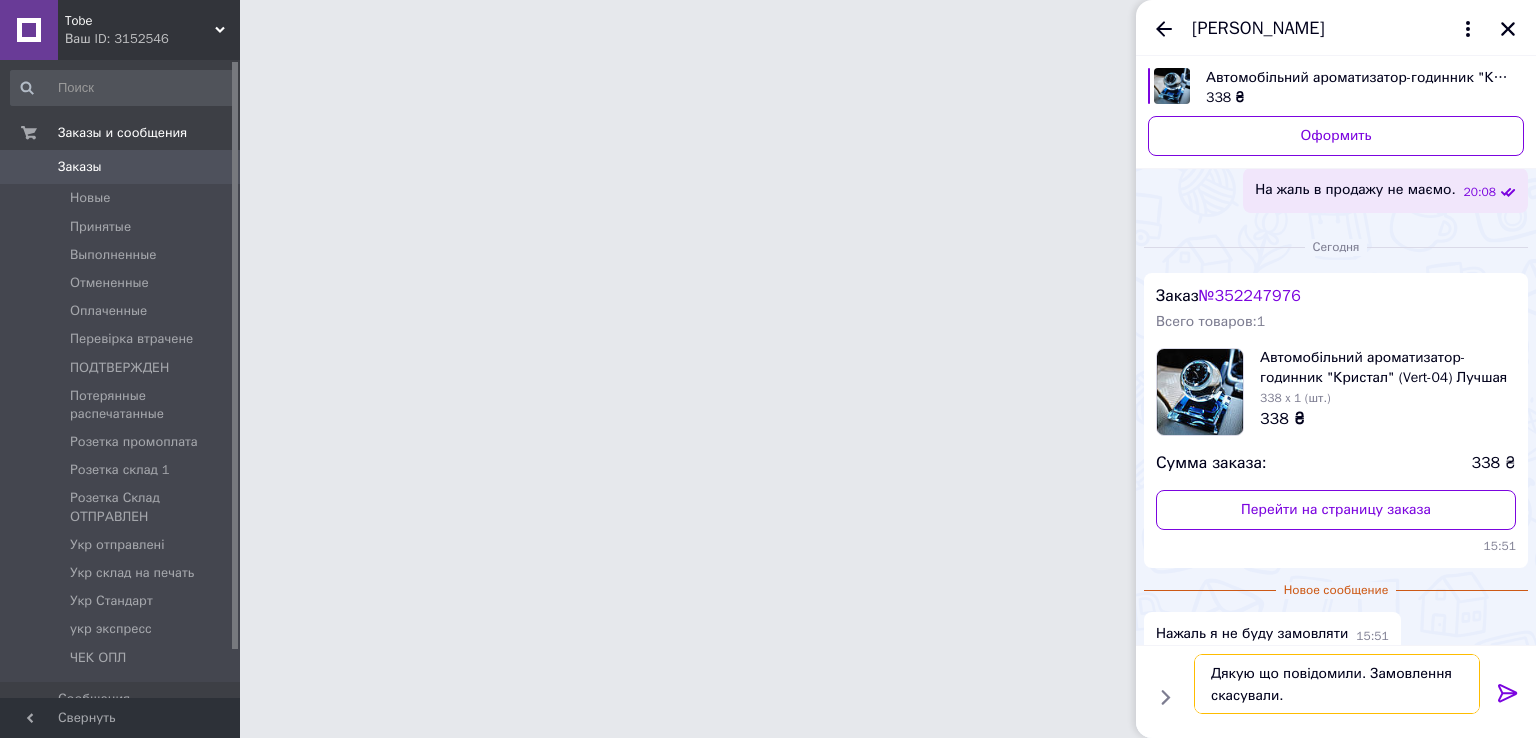 type 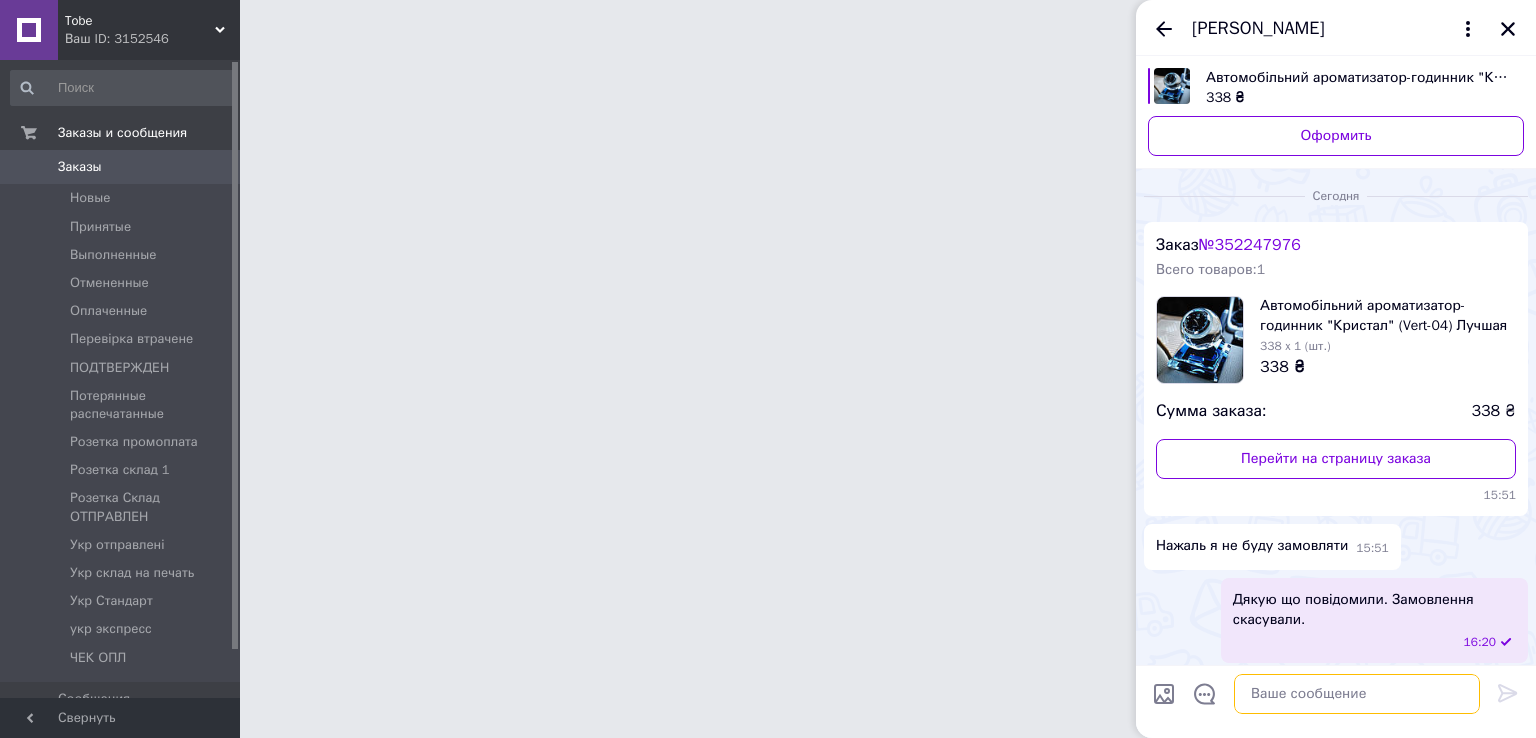 scroll, scrollTop: 550, scrollLeft: 0, axis: vertical 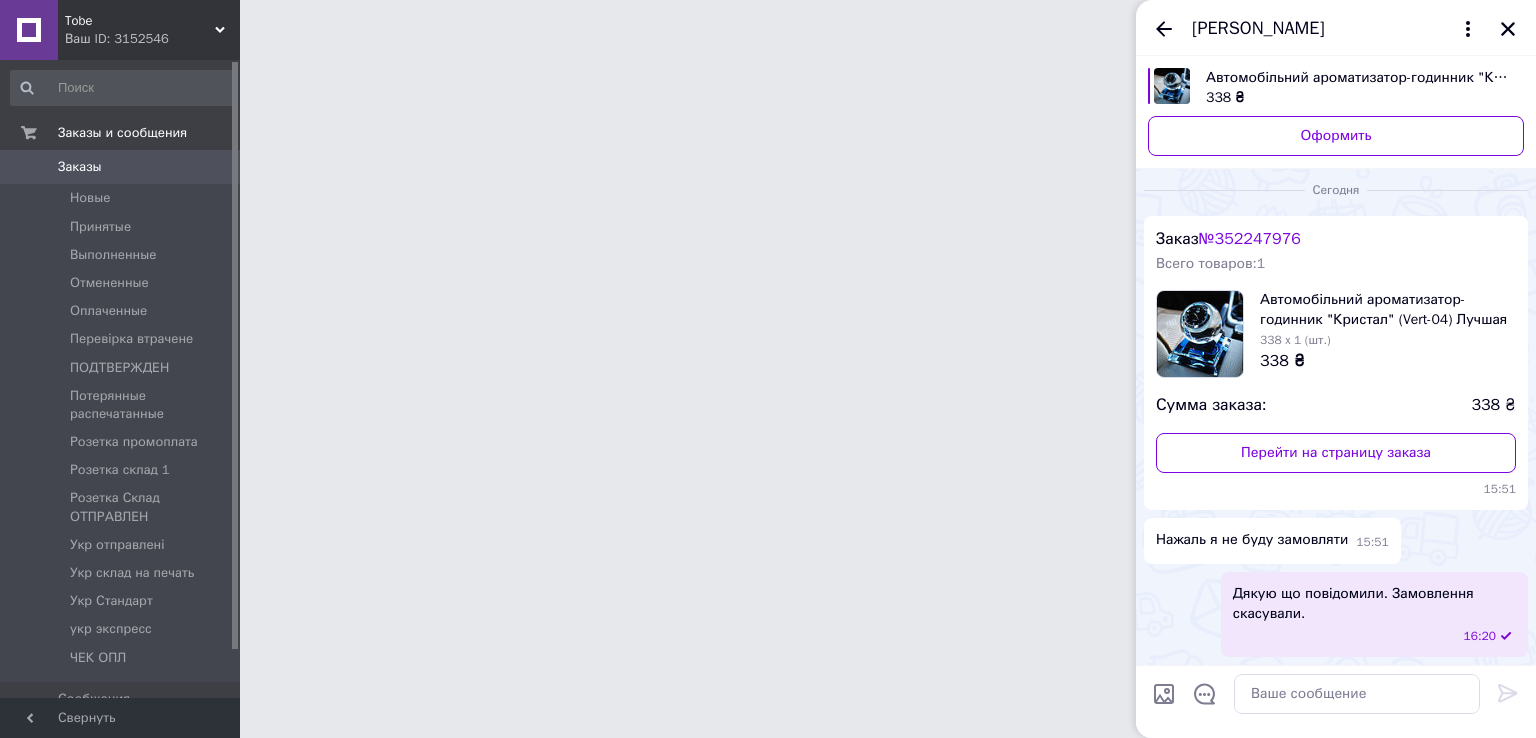click on "[PERSON_NAME]" at bounding box center (1336, 28) 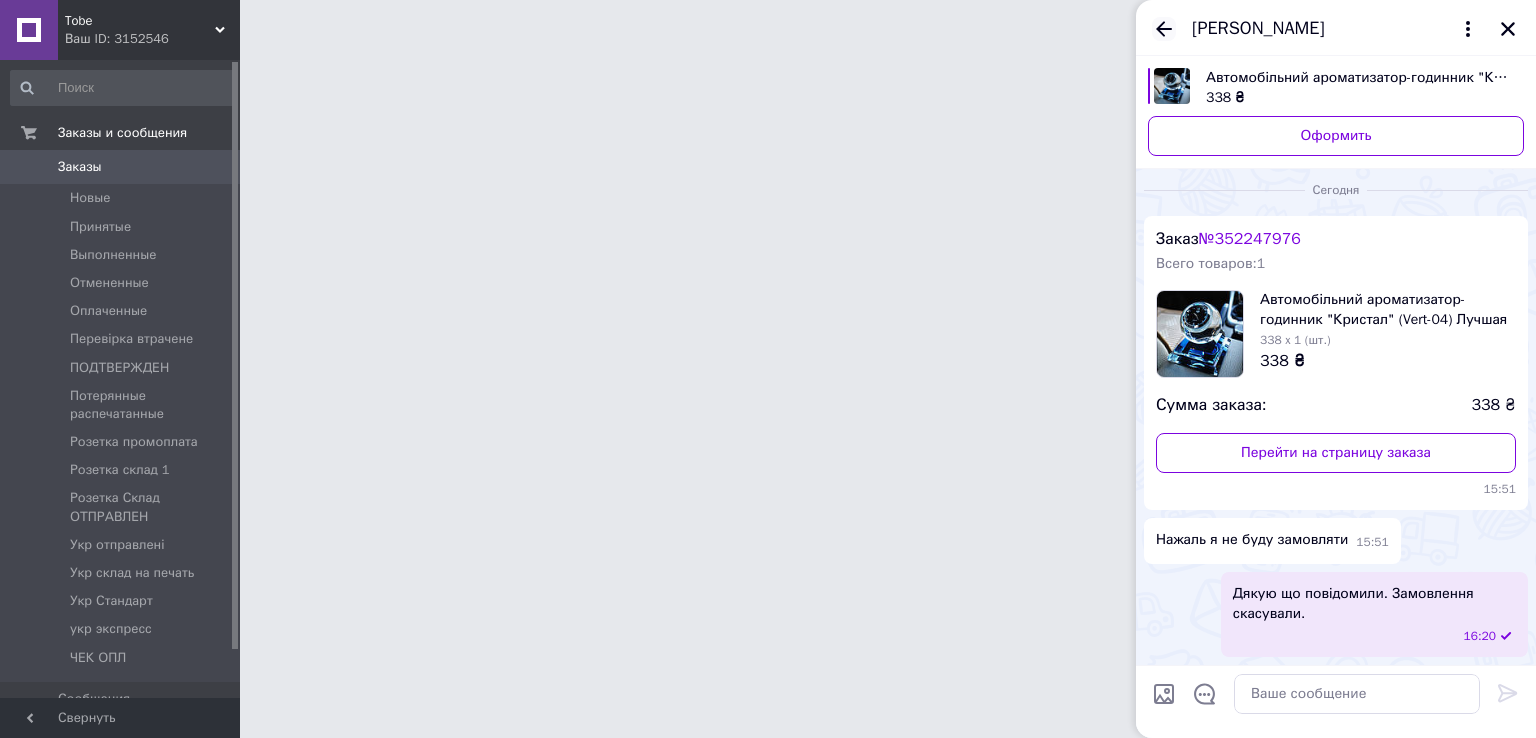 click 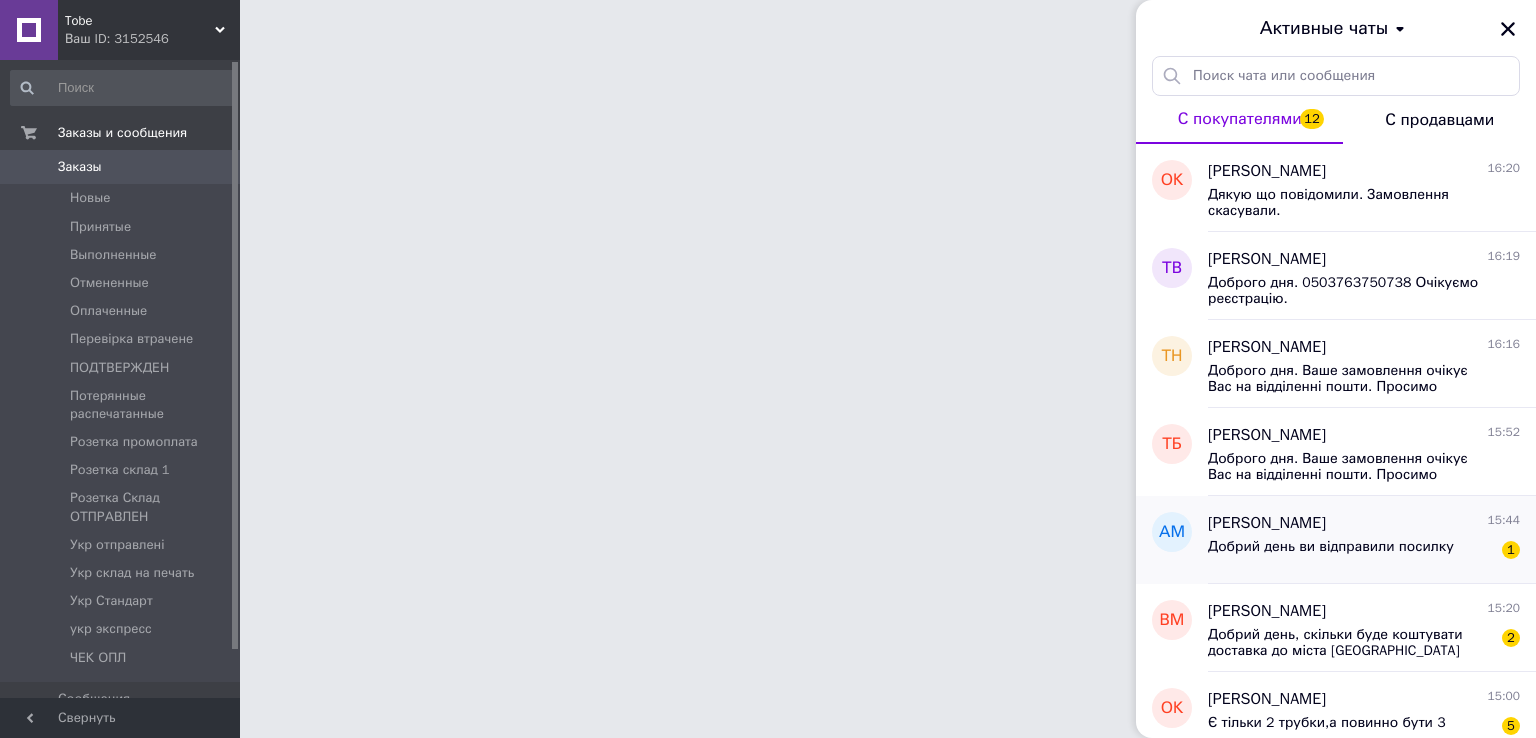 click on "Добрий день ви відправили посилку" at bounding box center (1331, 547) 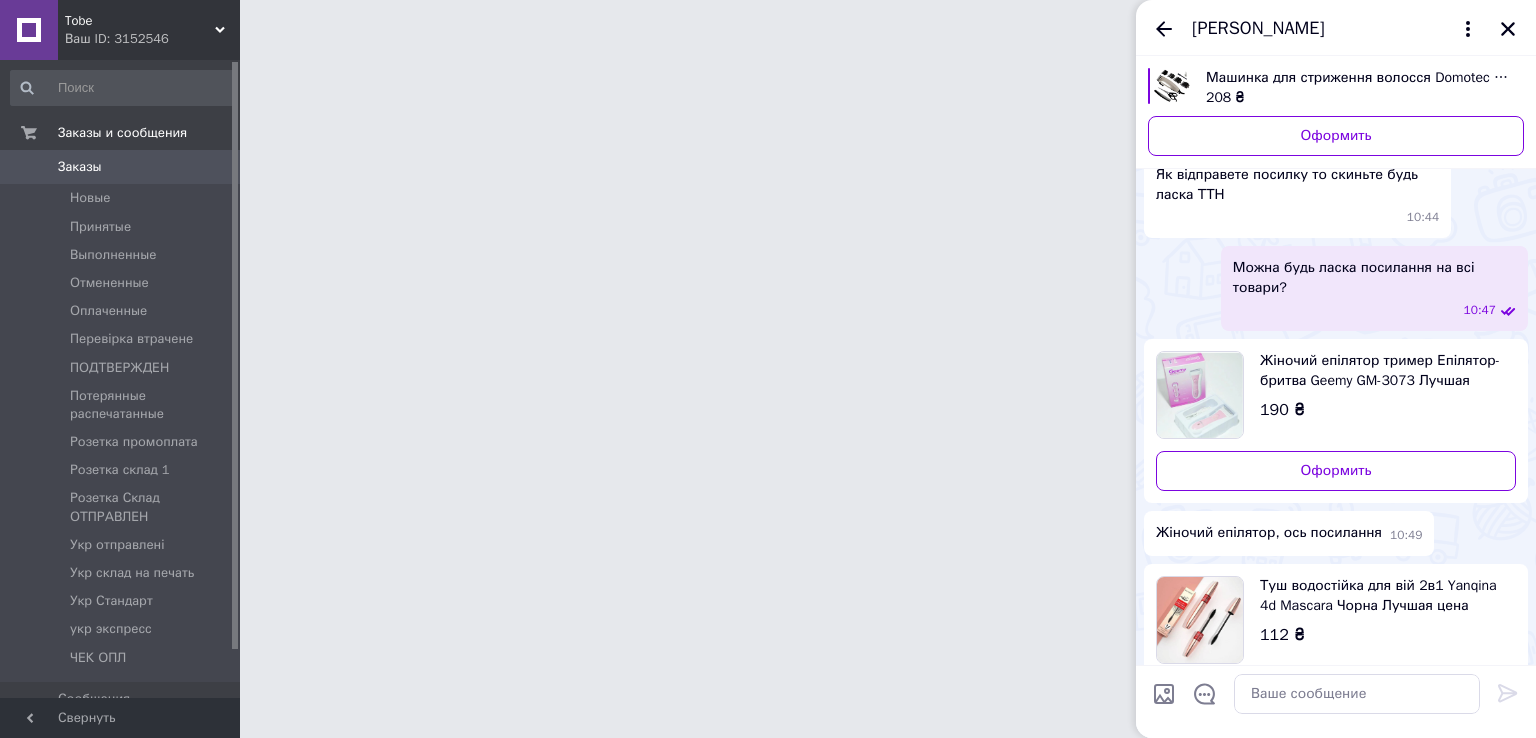 scroll, scrollTop: 912, scrollLeft: 0, axis: vertical 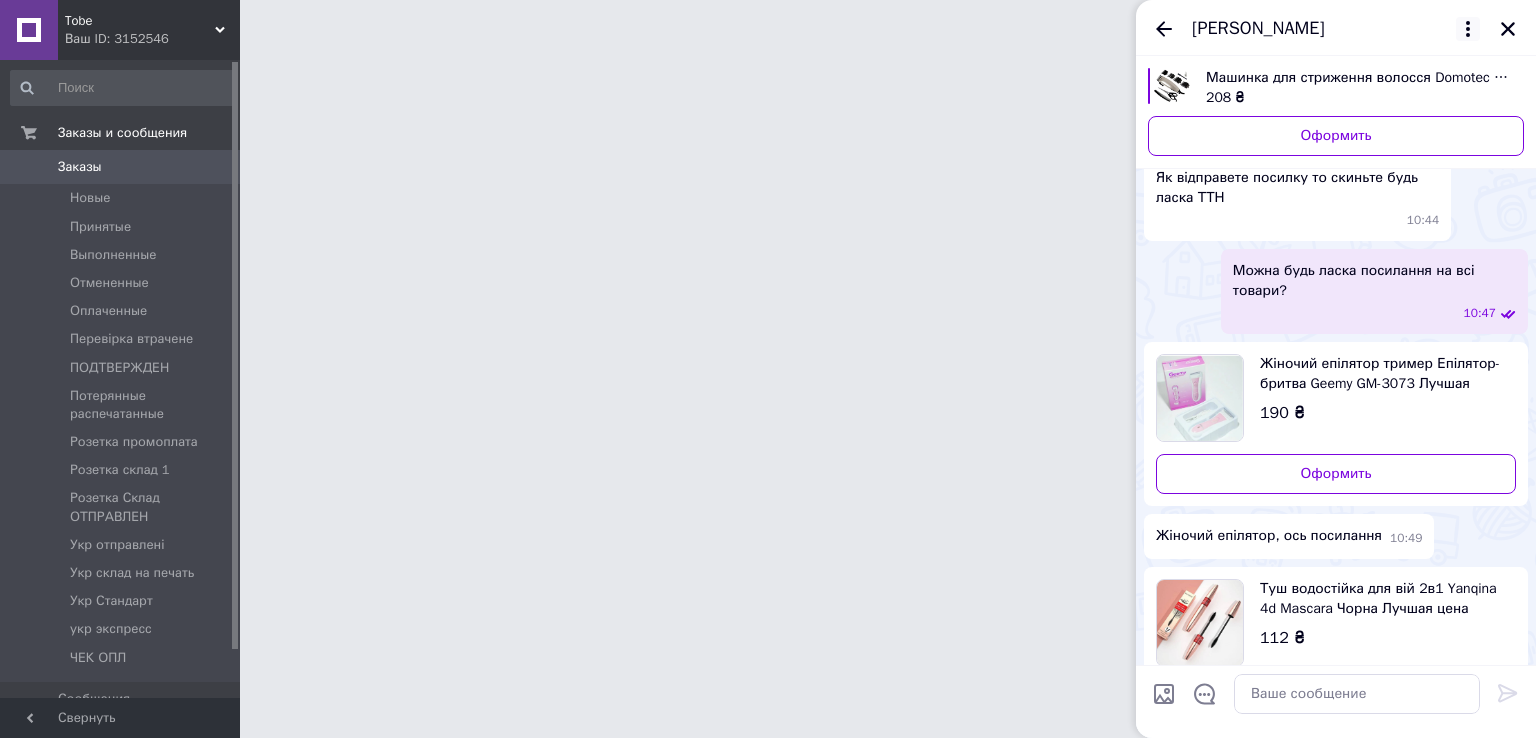 click 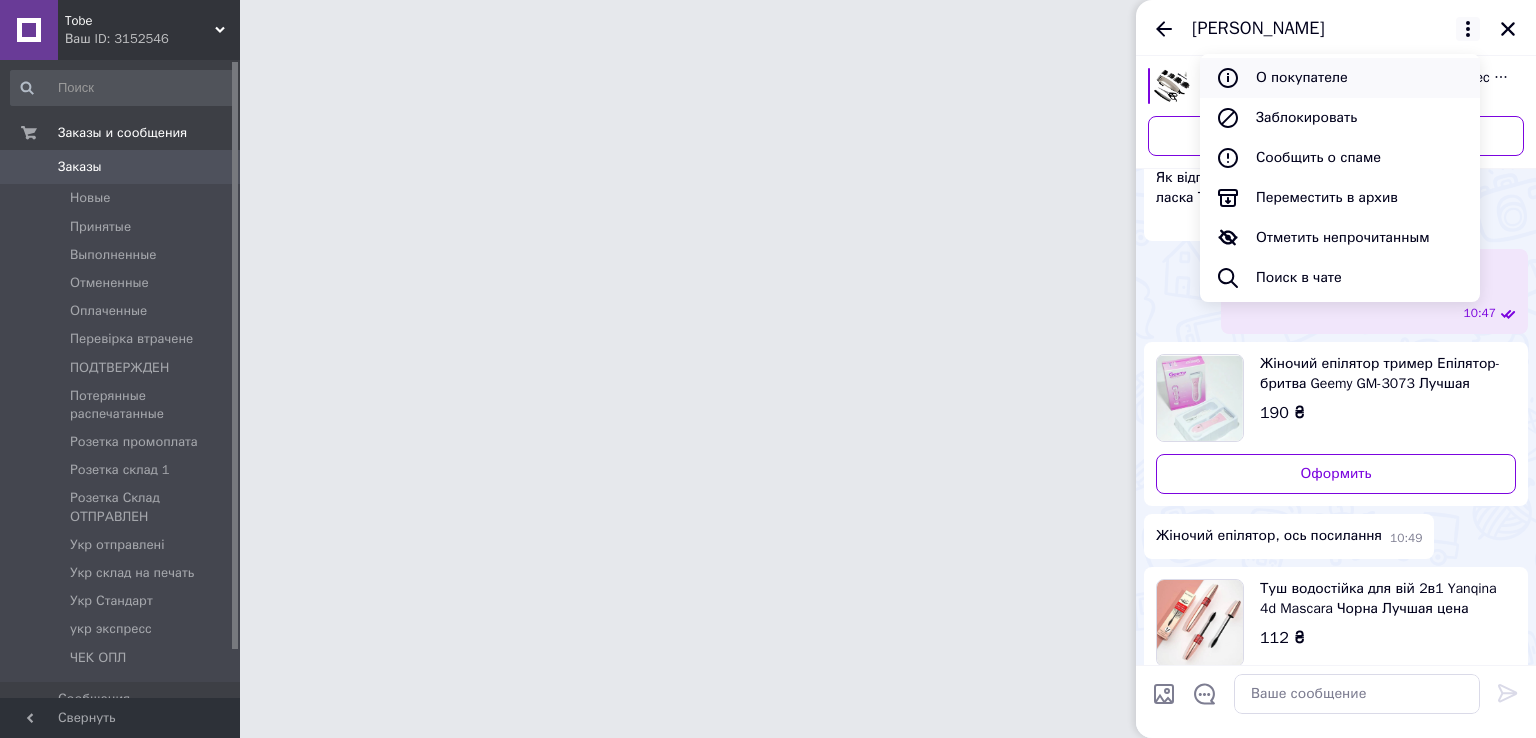 click on "О покупателе" at bounding box center (1340, 78) 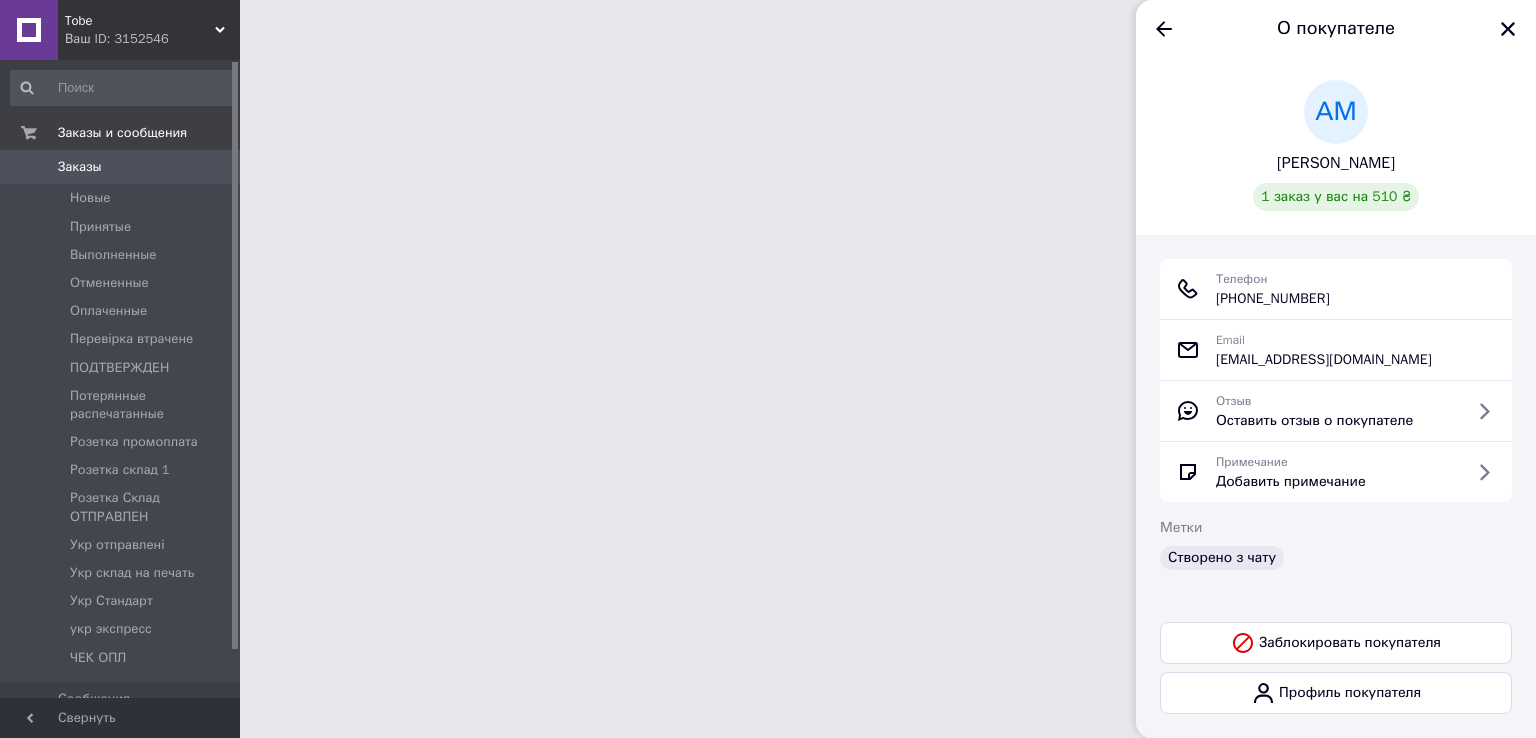 drag, startPoint x: 1222, startPoint y: 300, endPoint x: 1399, endPoint y: 303, distance: 177.02542 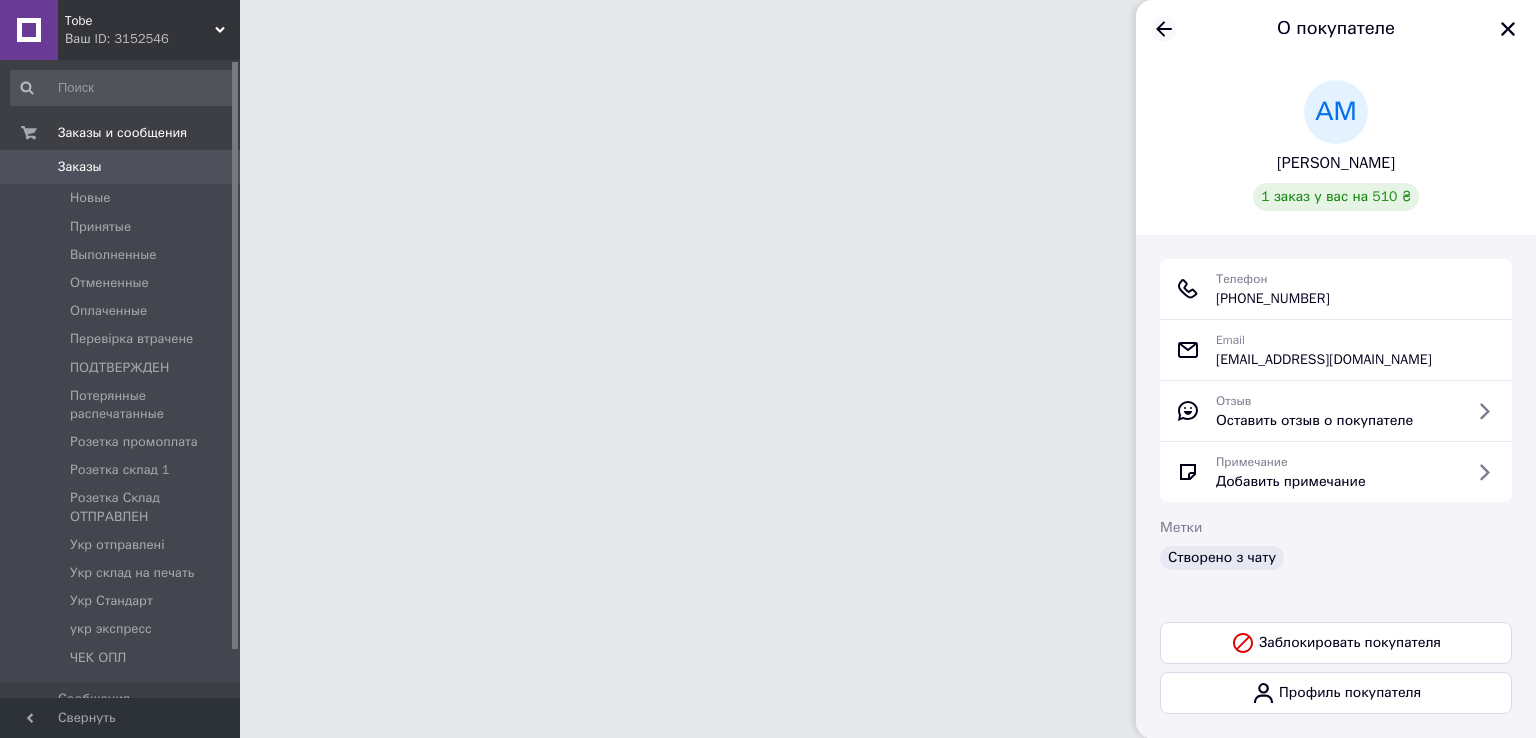 click 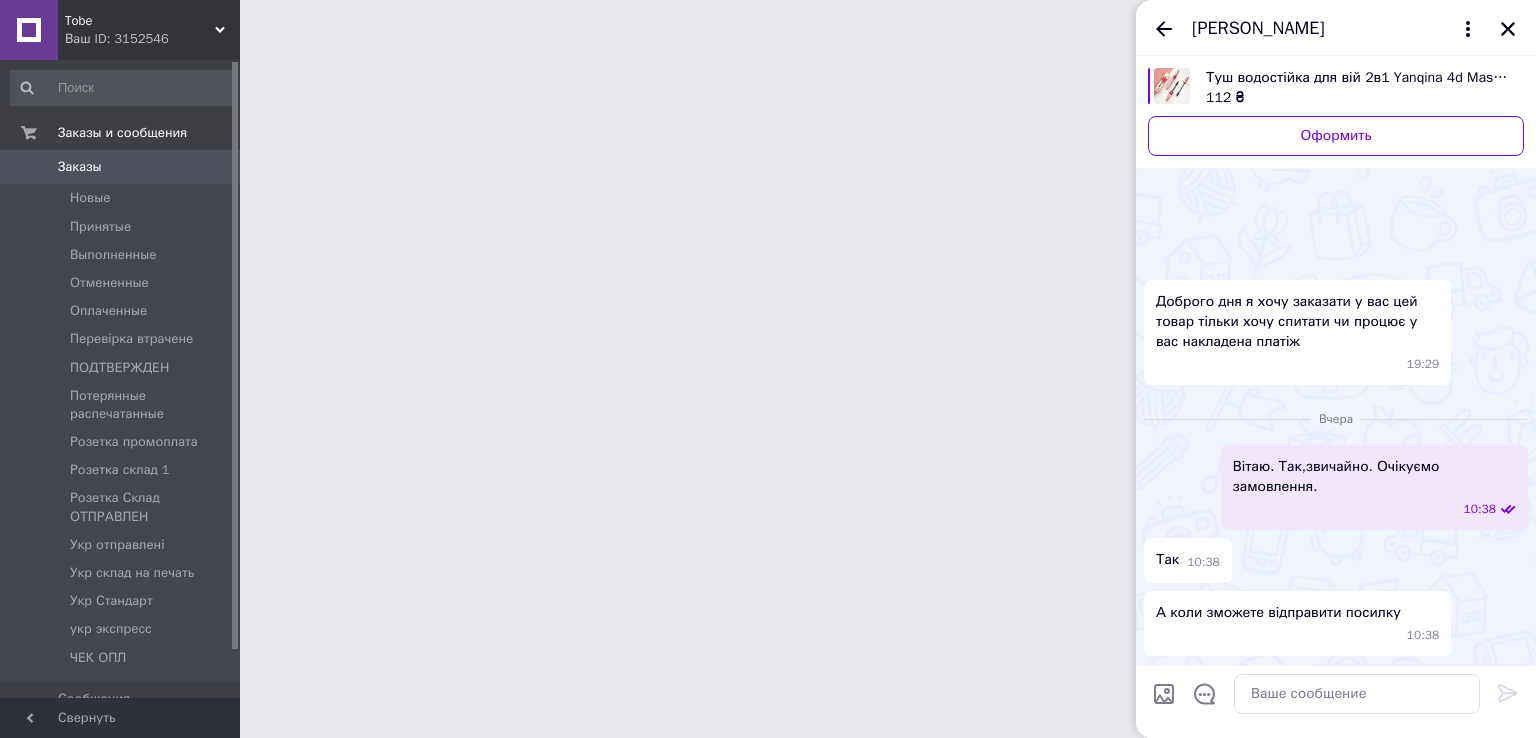 scroll, scrollTop: 2235, scrollLeft: 0, axis: vertical 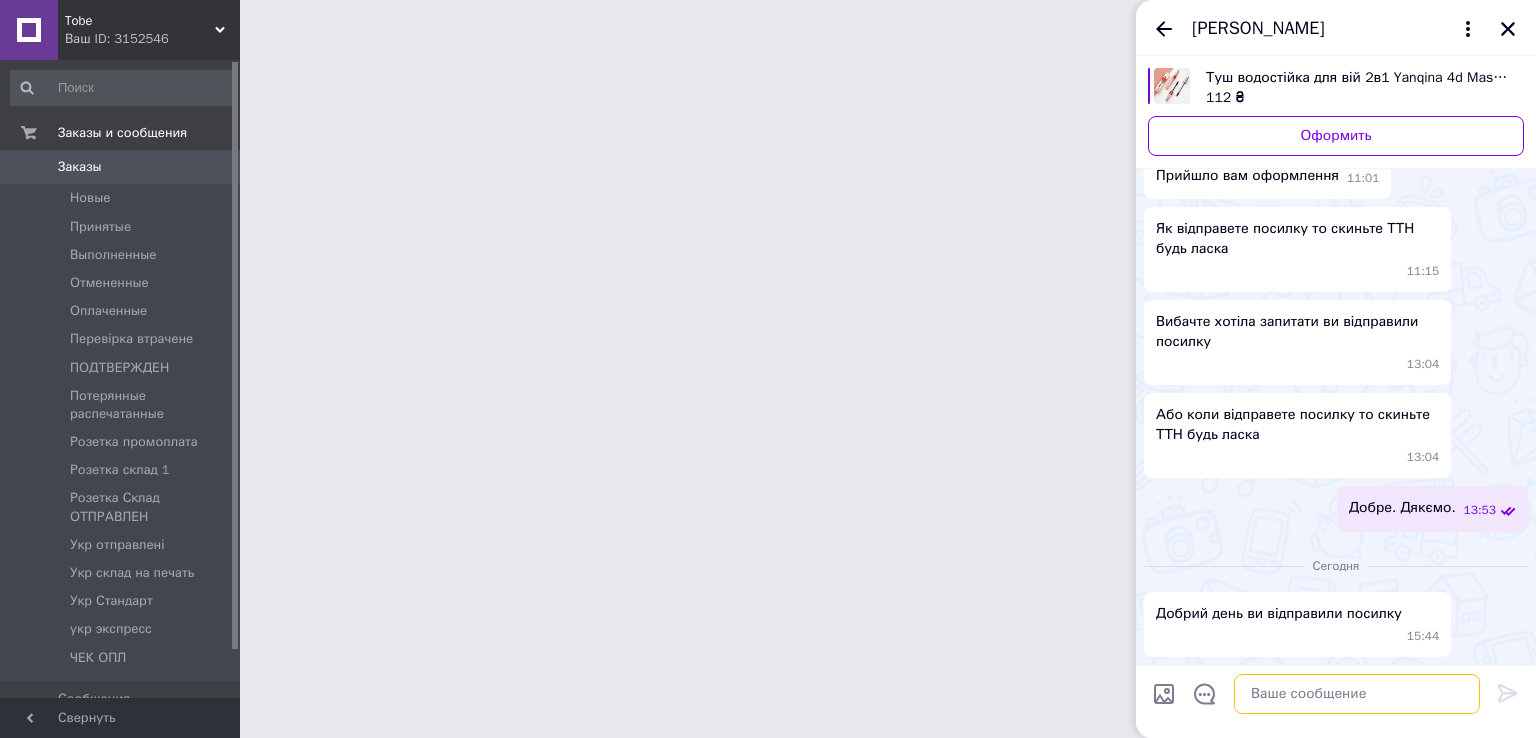 click at bounding box center (1357, 694) 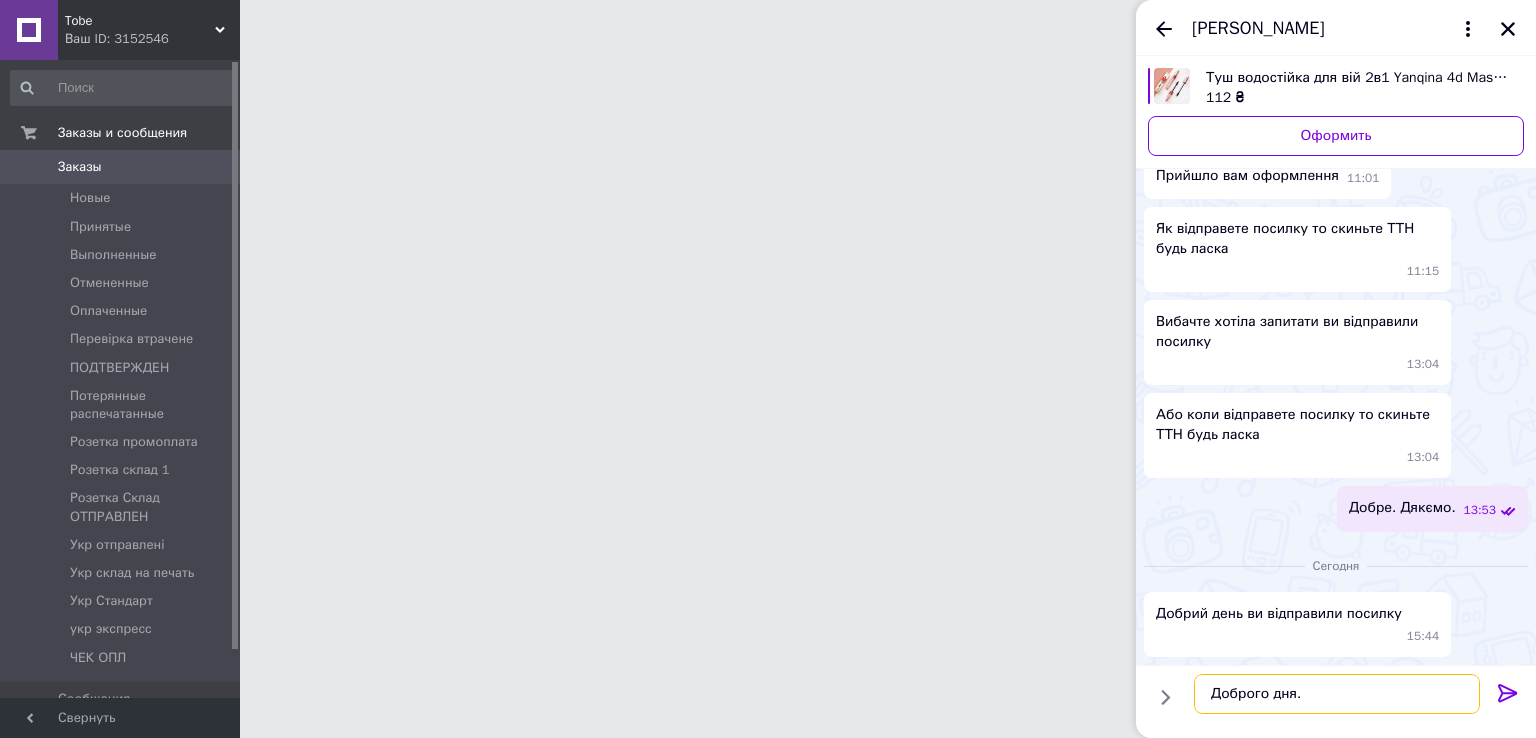 paste on "20451203625411
В дорозі" 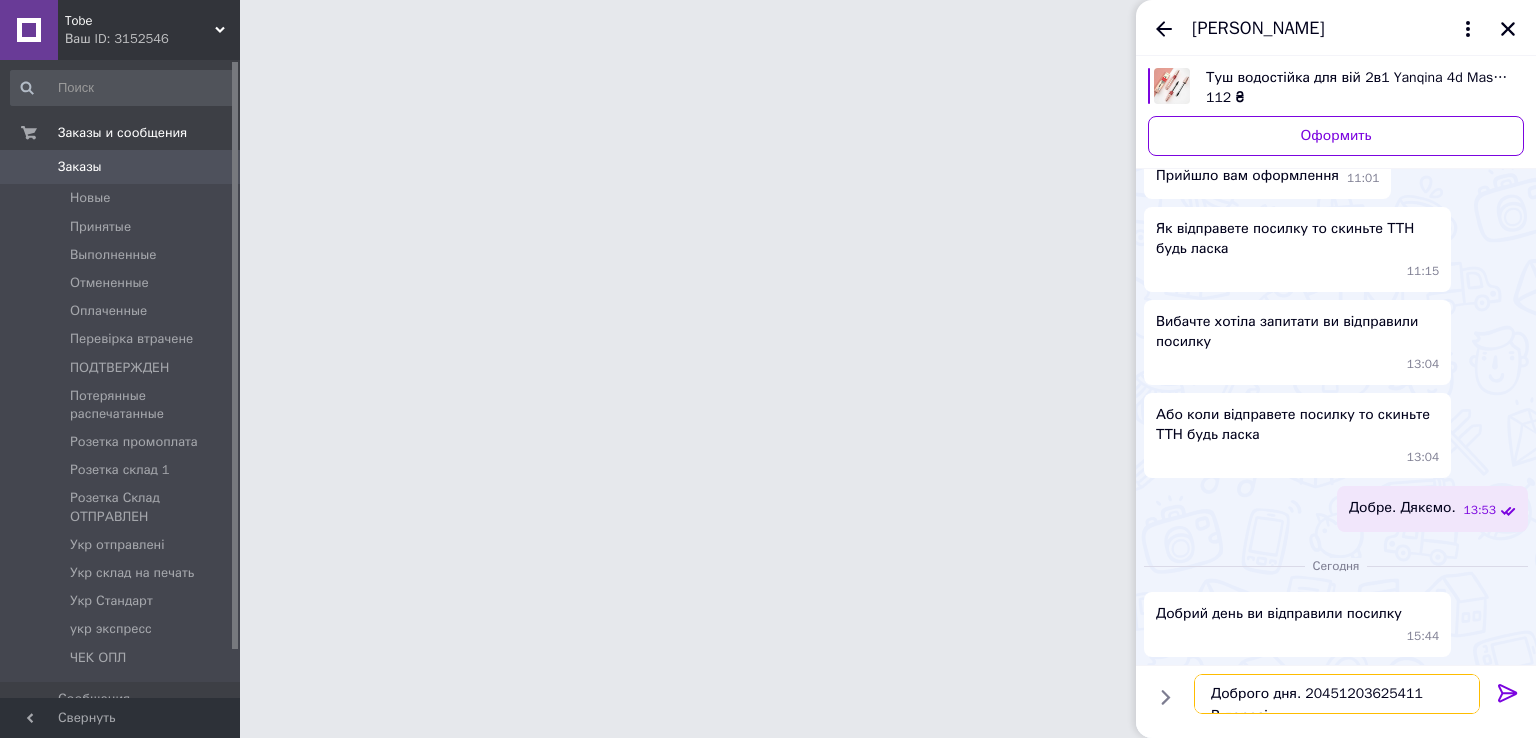 scroll, scrollTop: 12, scrollLeft: 0, axis: vertical 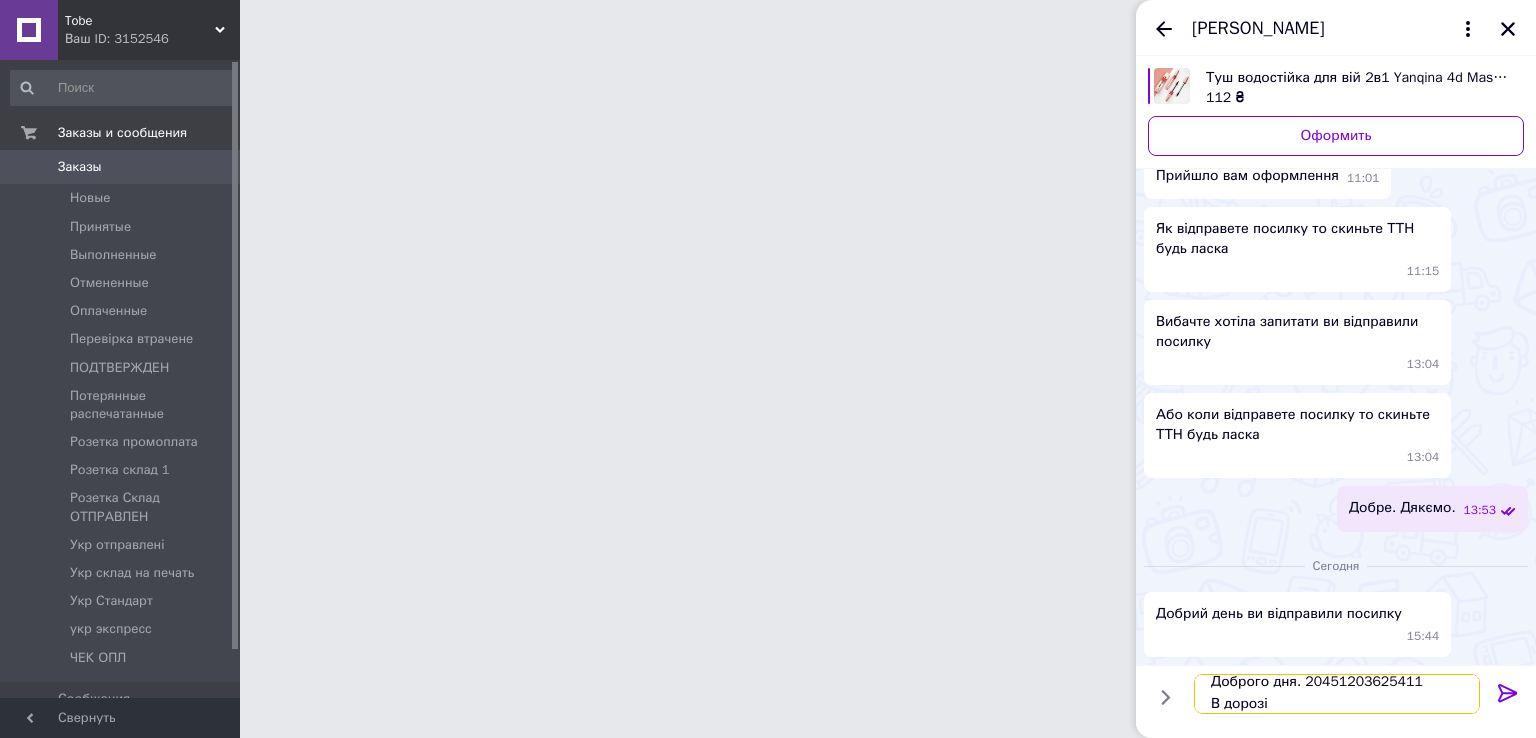 type 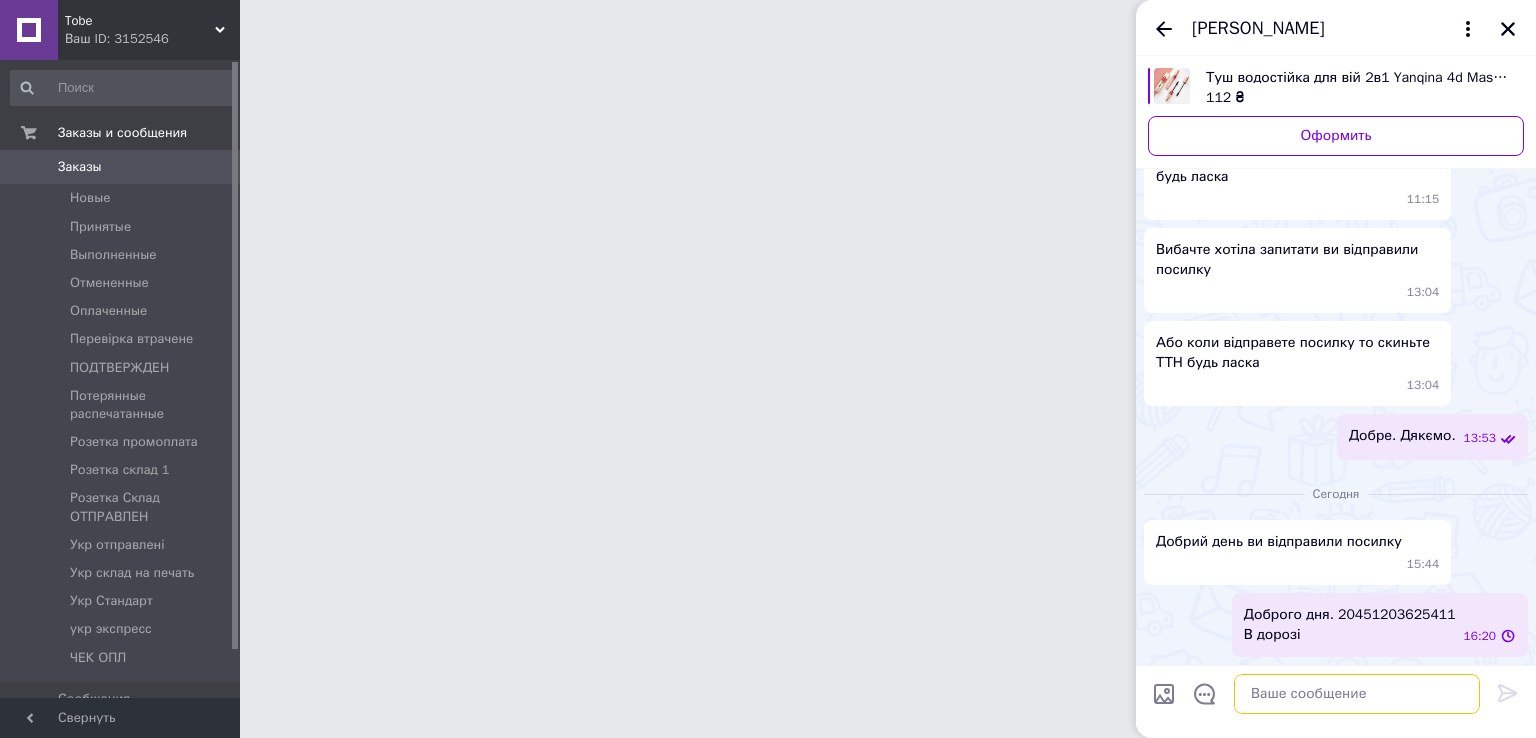 scroll, scrollTop: 0, scrollLeft: 0, axis: both 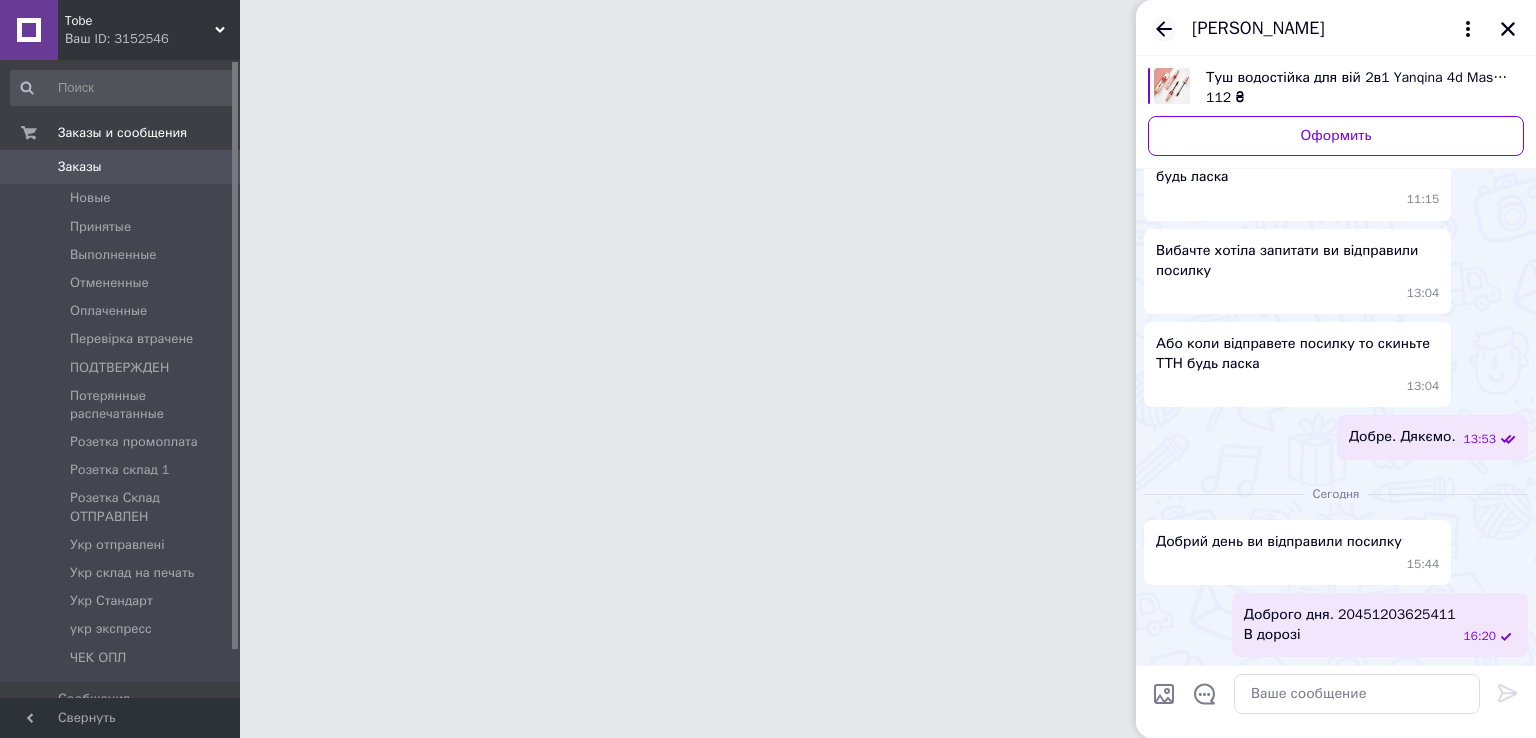 click 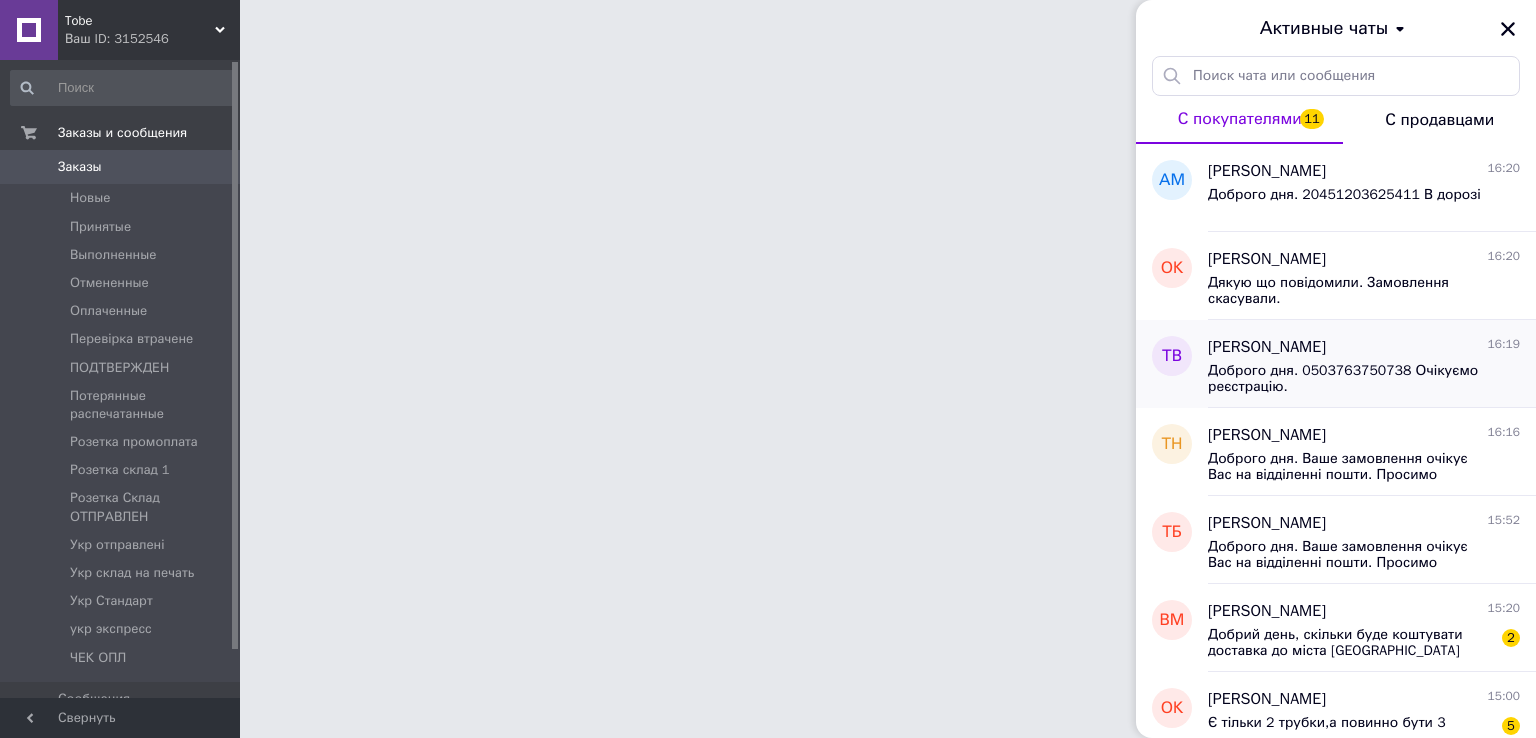 scroll, scrollTop: 100, scrollLeft: 0, axis: vertical 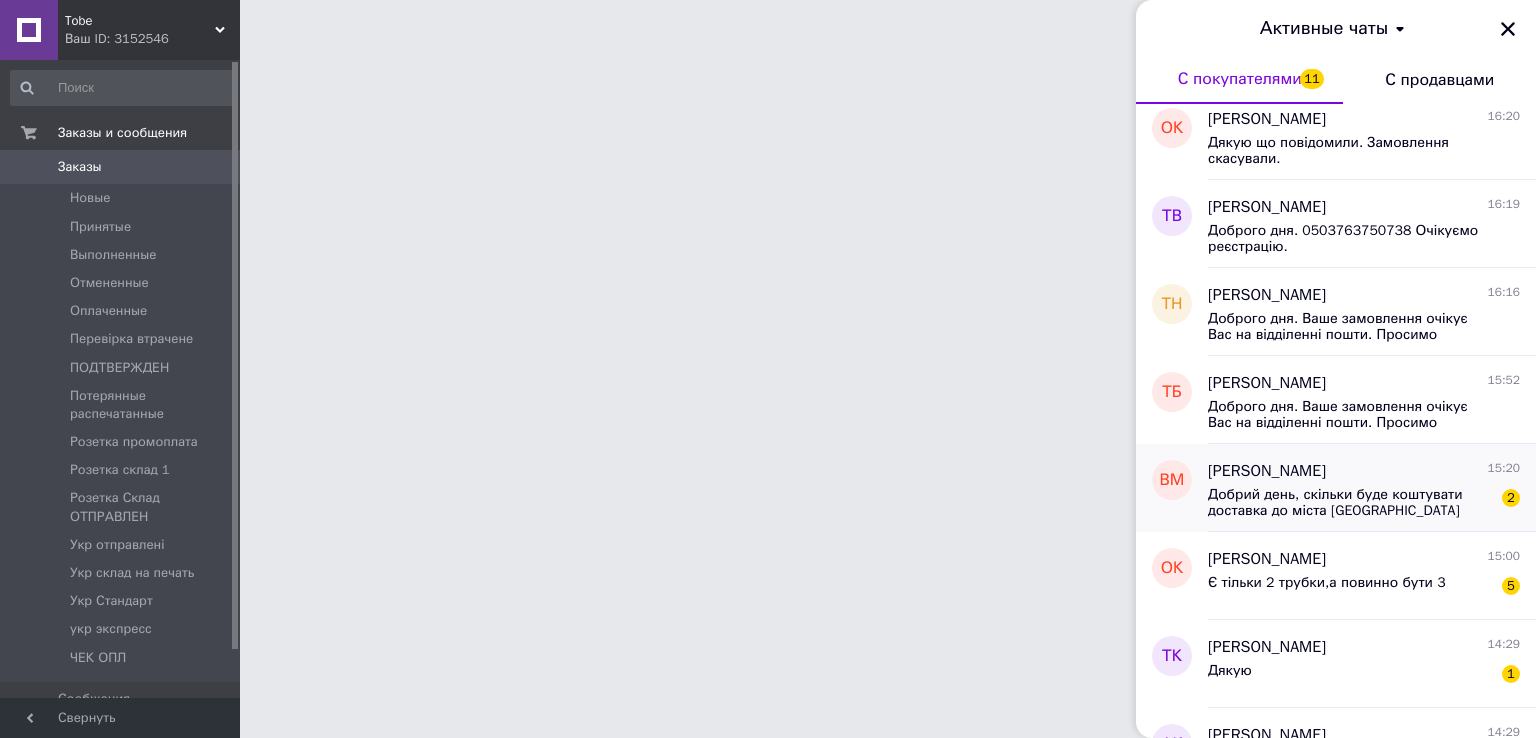 click on "Добрий день, скільки буде коштувати доставка до міста [GEOGRAPHIC_DATA] [GEOGRAPHIC_DATA]?" at bounding box center (1350, 503) 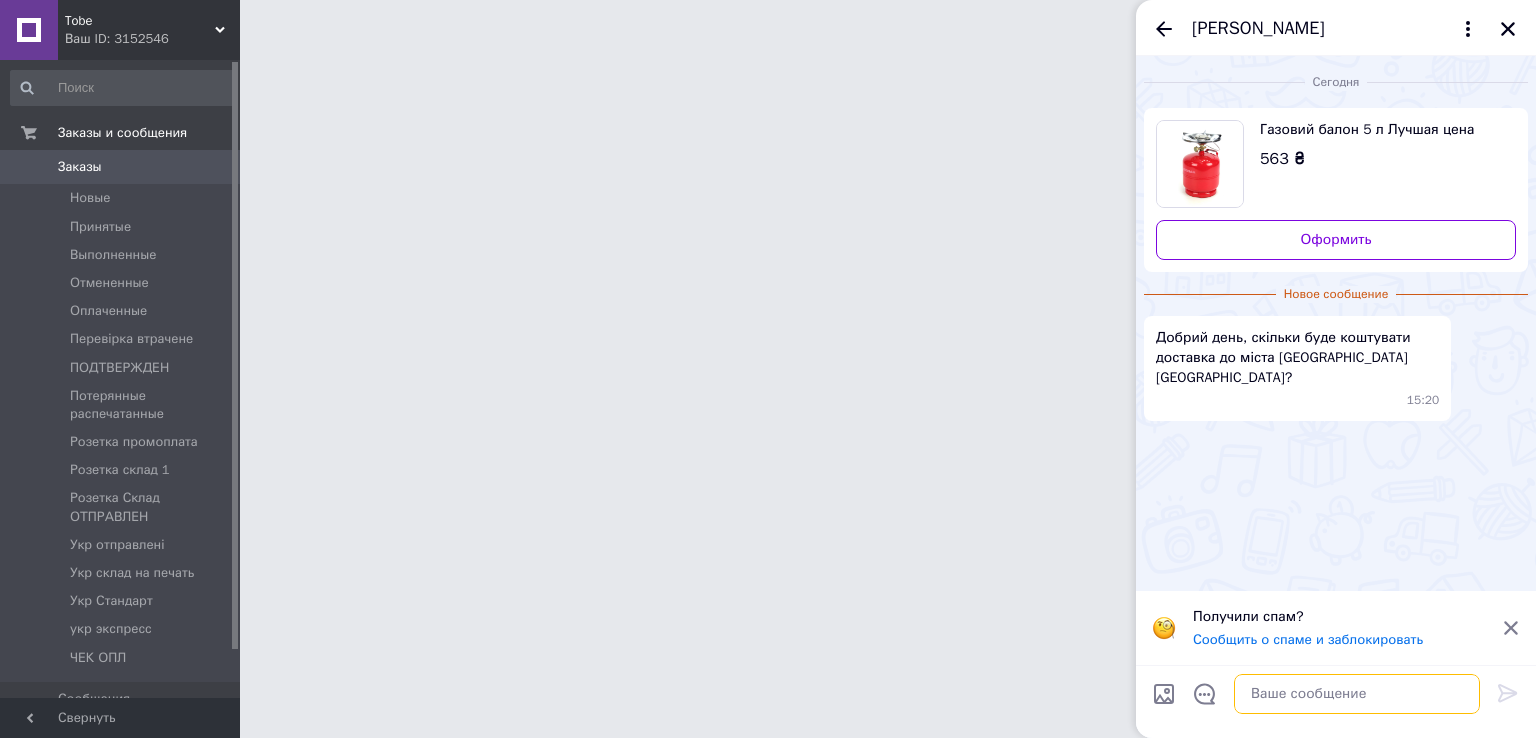 click at bounding box center [1357, 694] 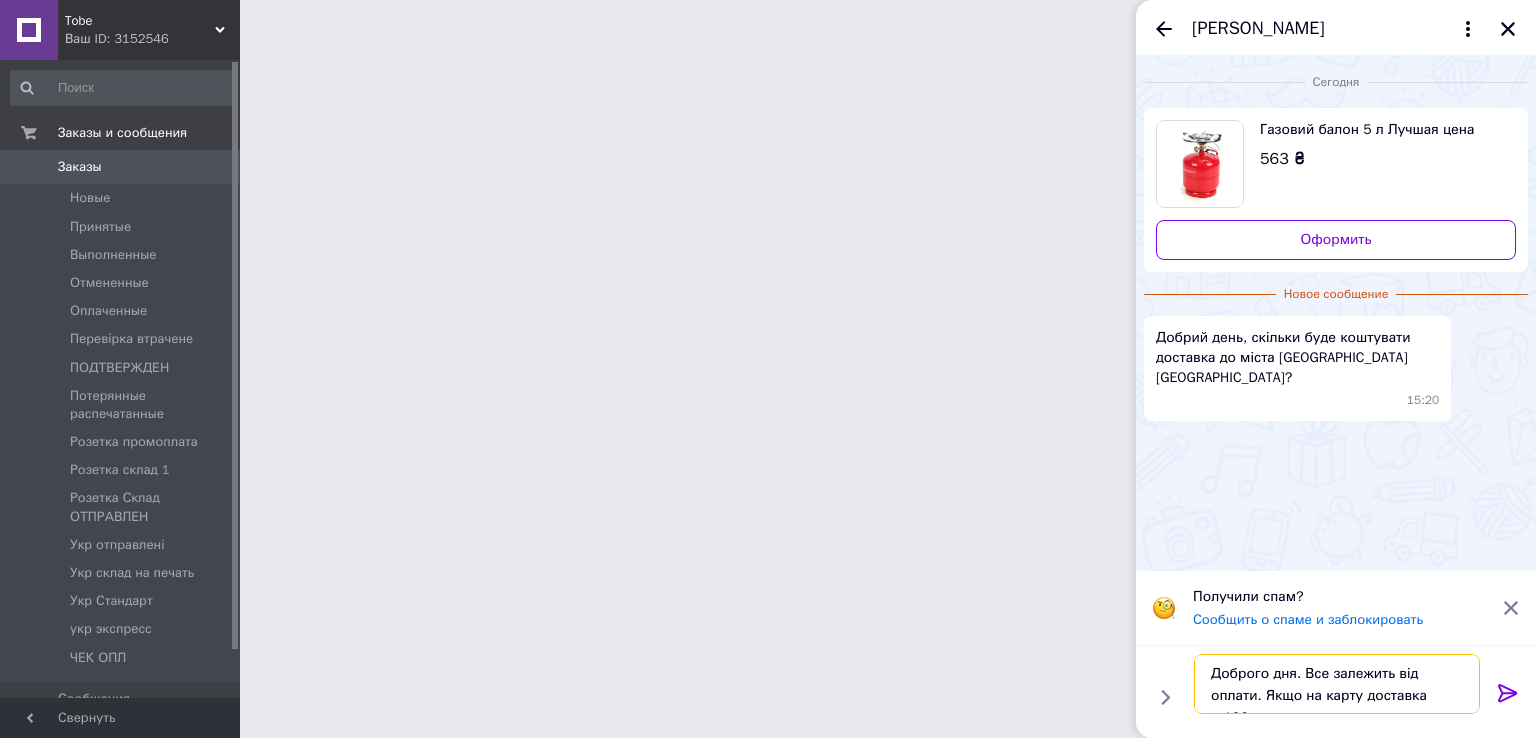 type on "Доброго дня. Все залежить від оплати. Якщо на карту доставка +-100 грн." 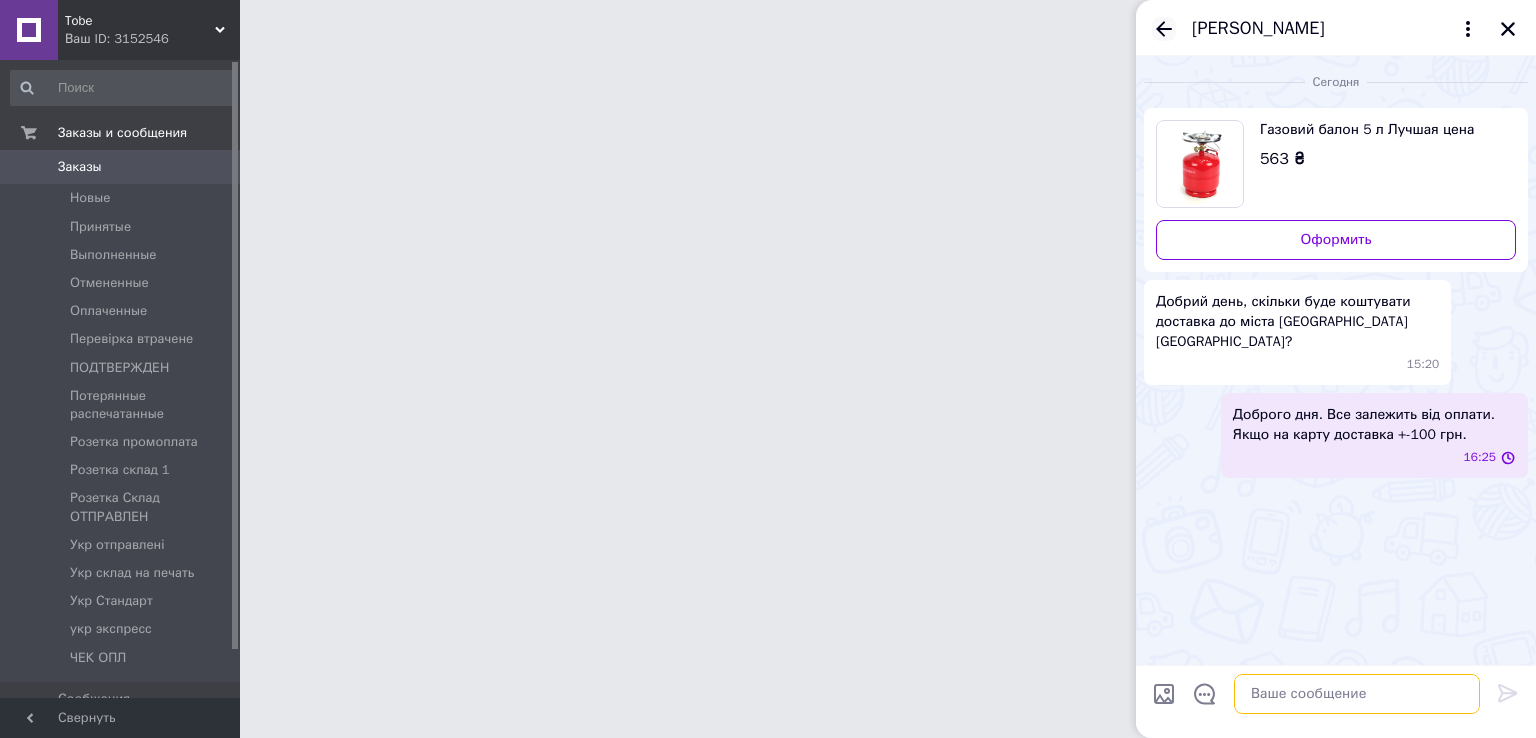 type 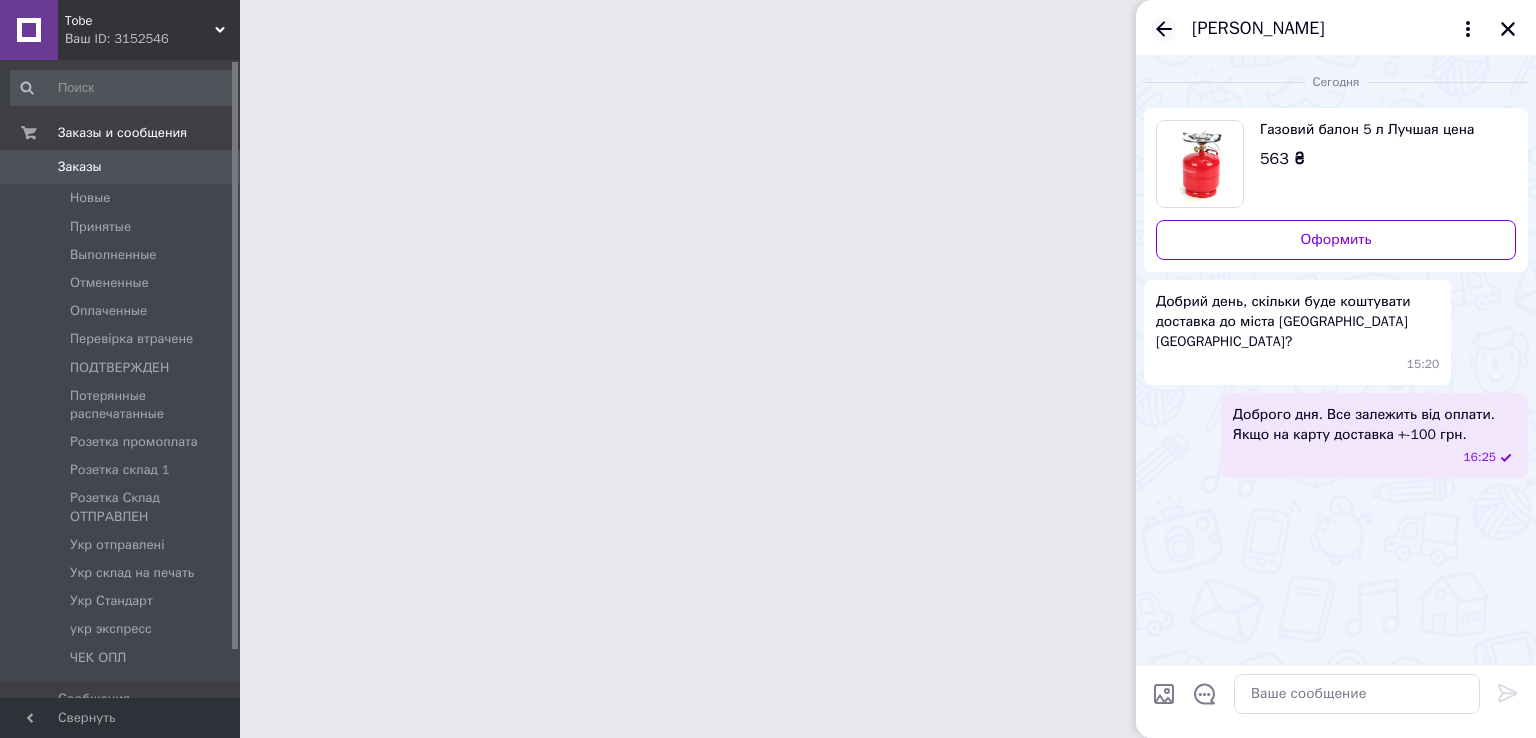 click 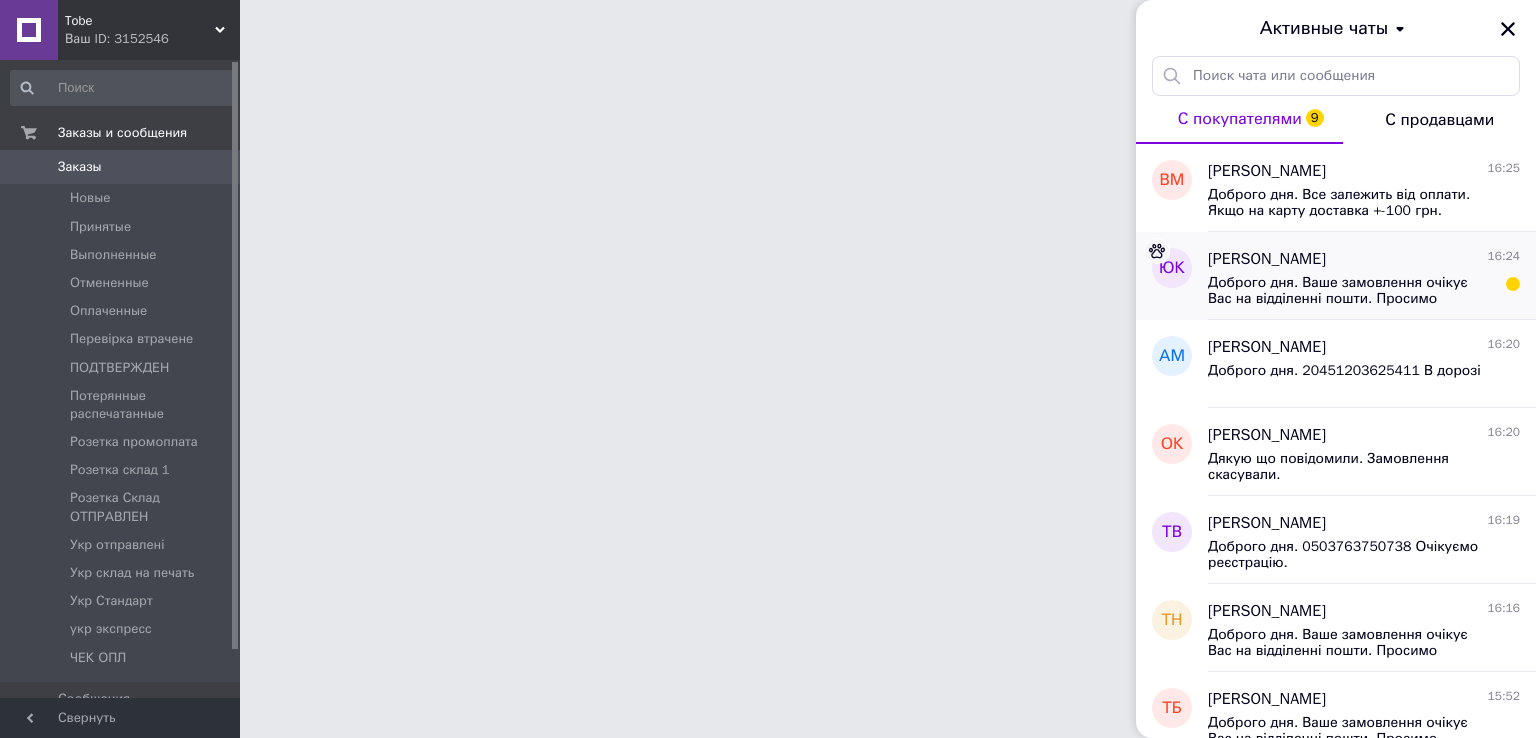 click on "Доброго дня. Ваше замовлення очікує Вас на відділенні пошти. Просимо забрати Вас Ваше замовлення.Гарного Вам дня миру" at bounding box center (1350, 291) 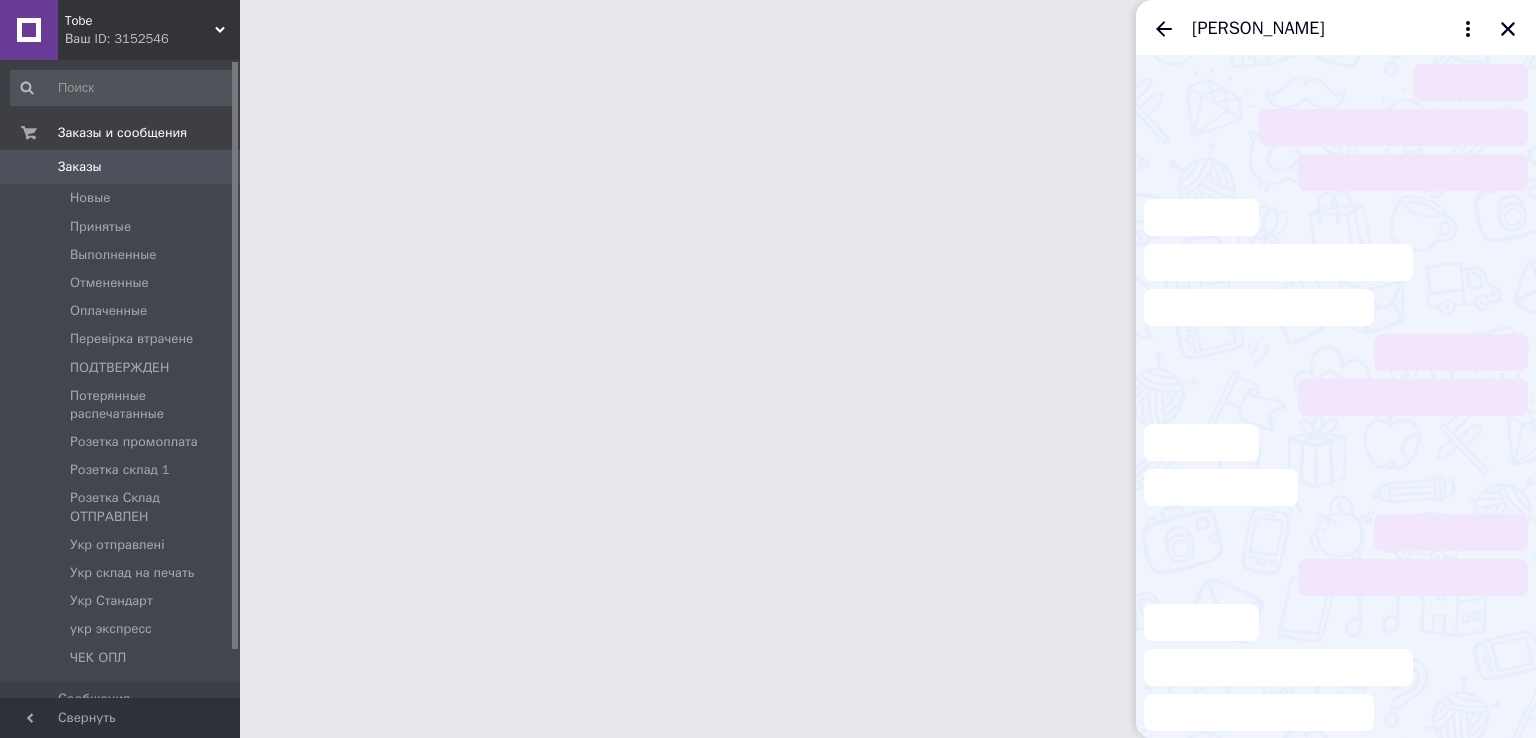 scroll, scrollTop: 95, scrollLeft: 0, axis: vertical 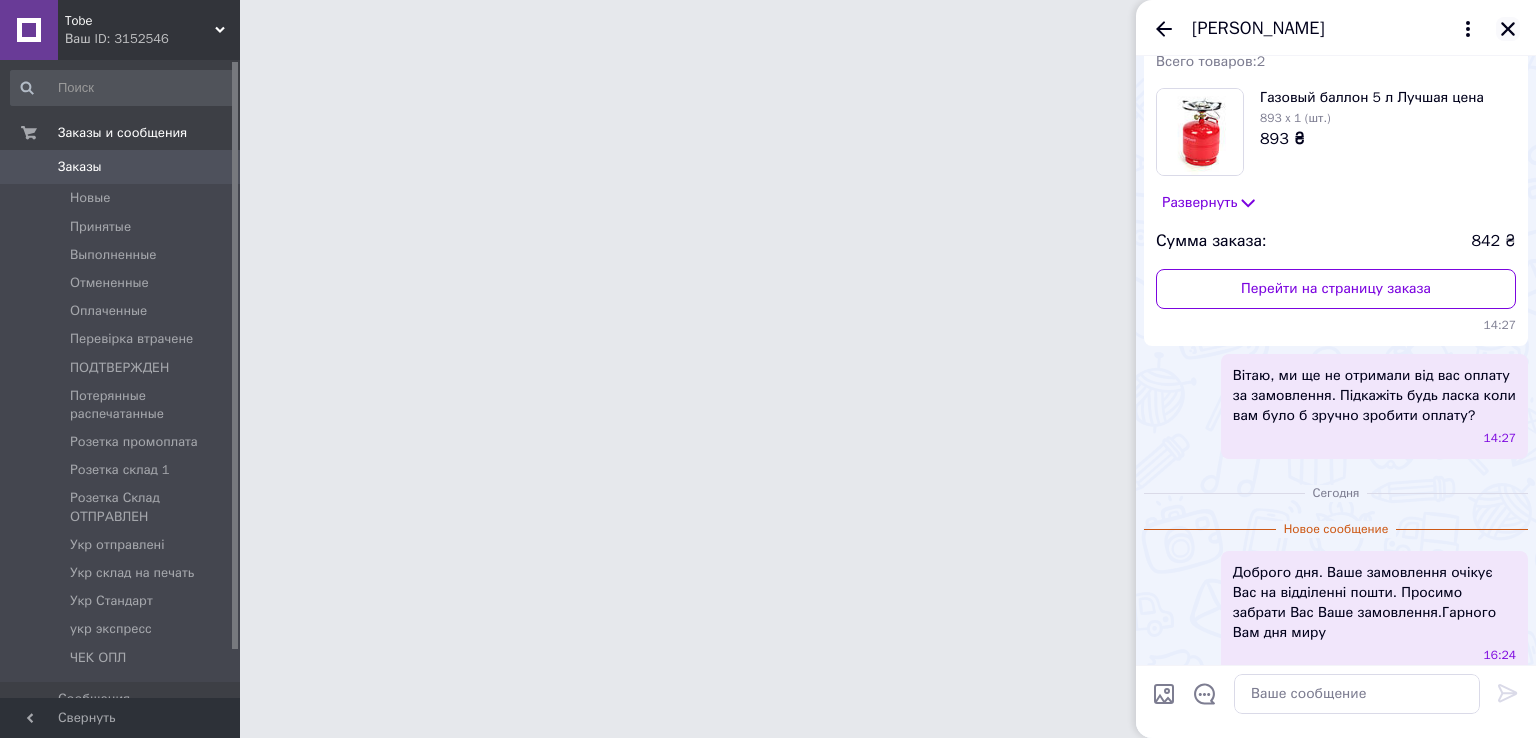 click 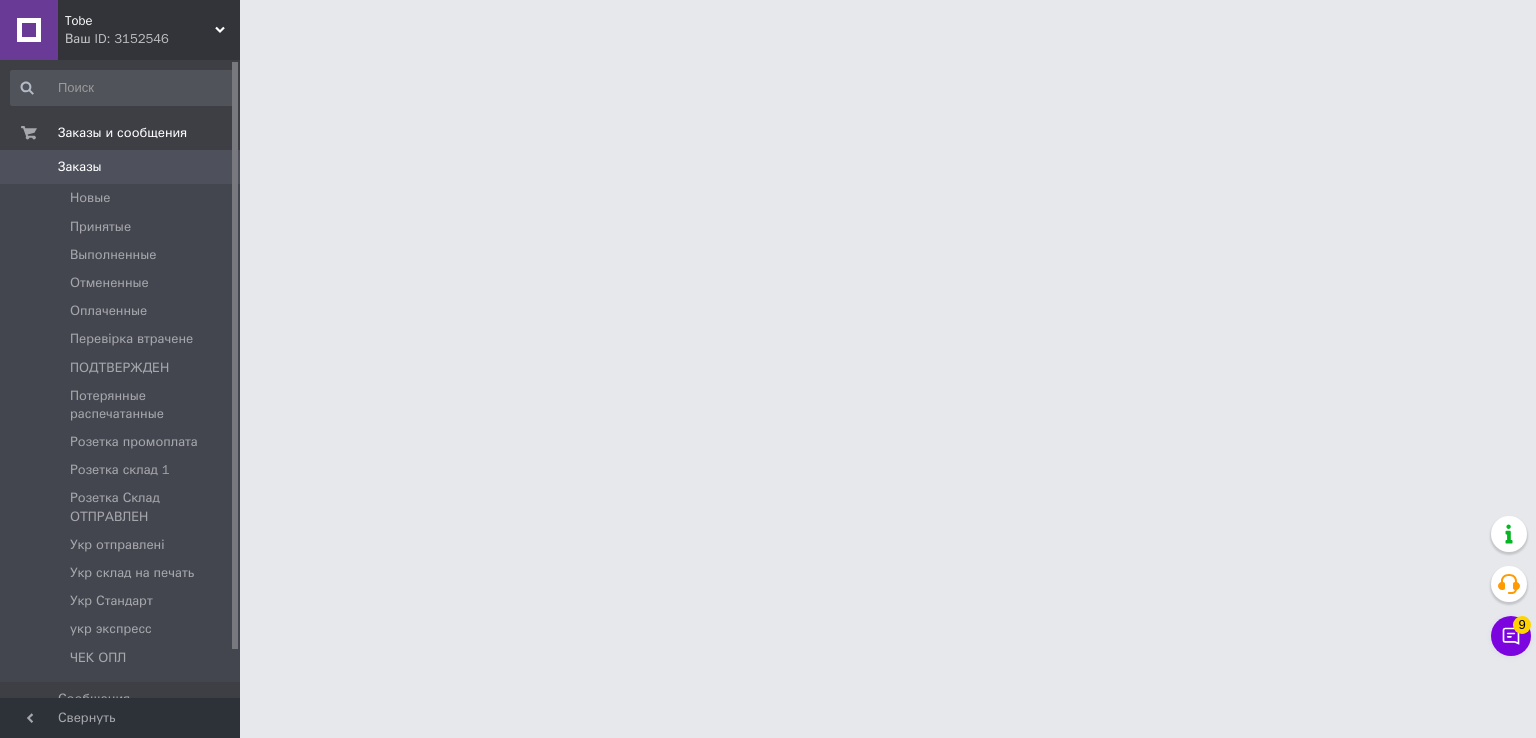 scroll, scrollTop: 0, scrollLeft: 0, axis: both 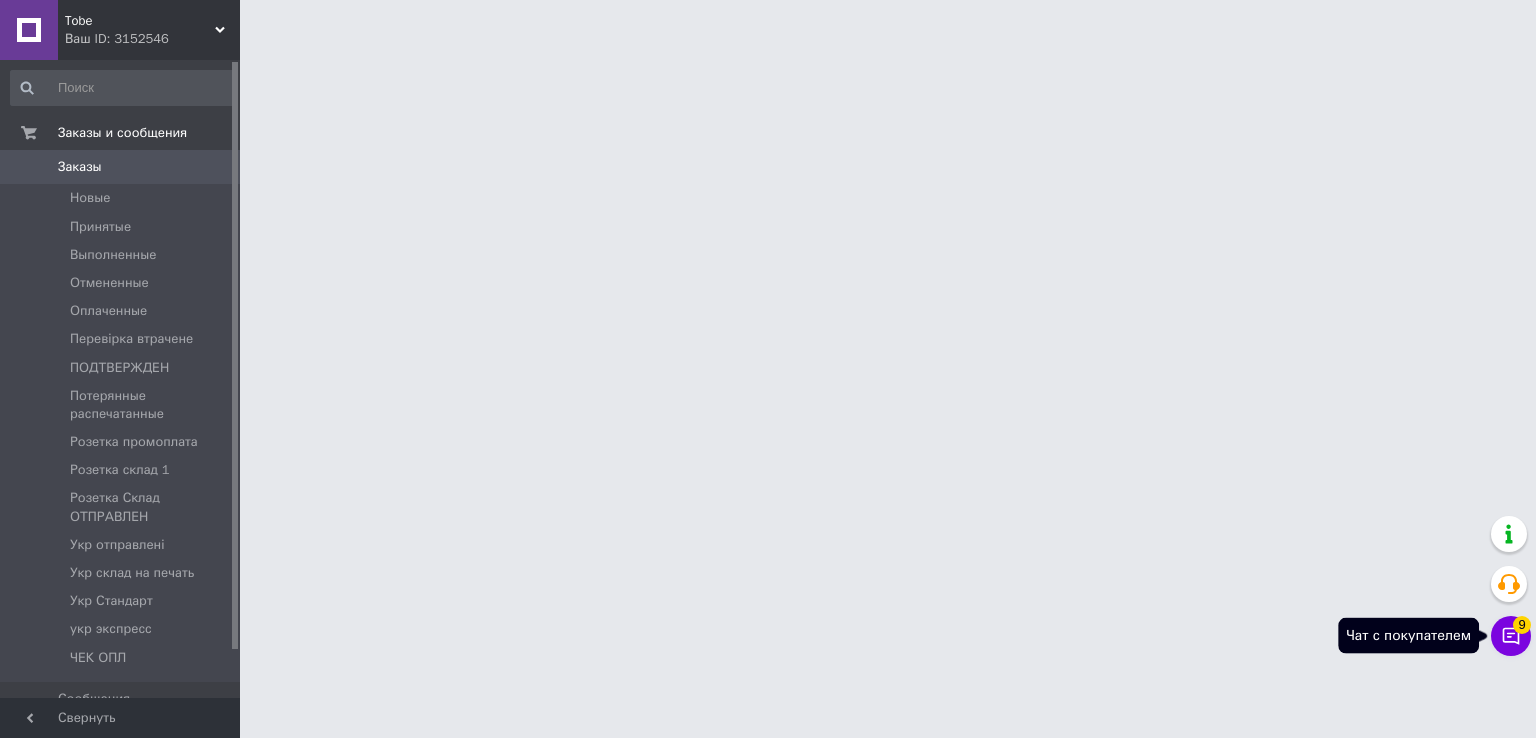 click 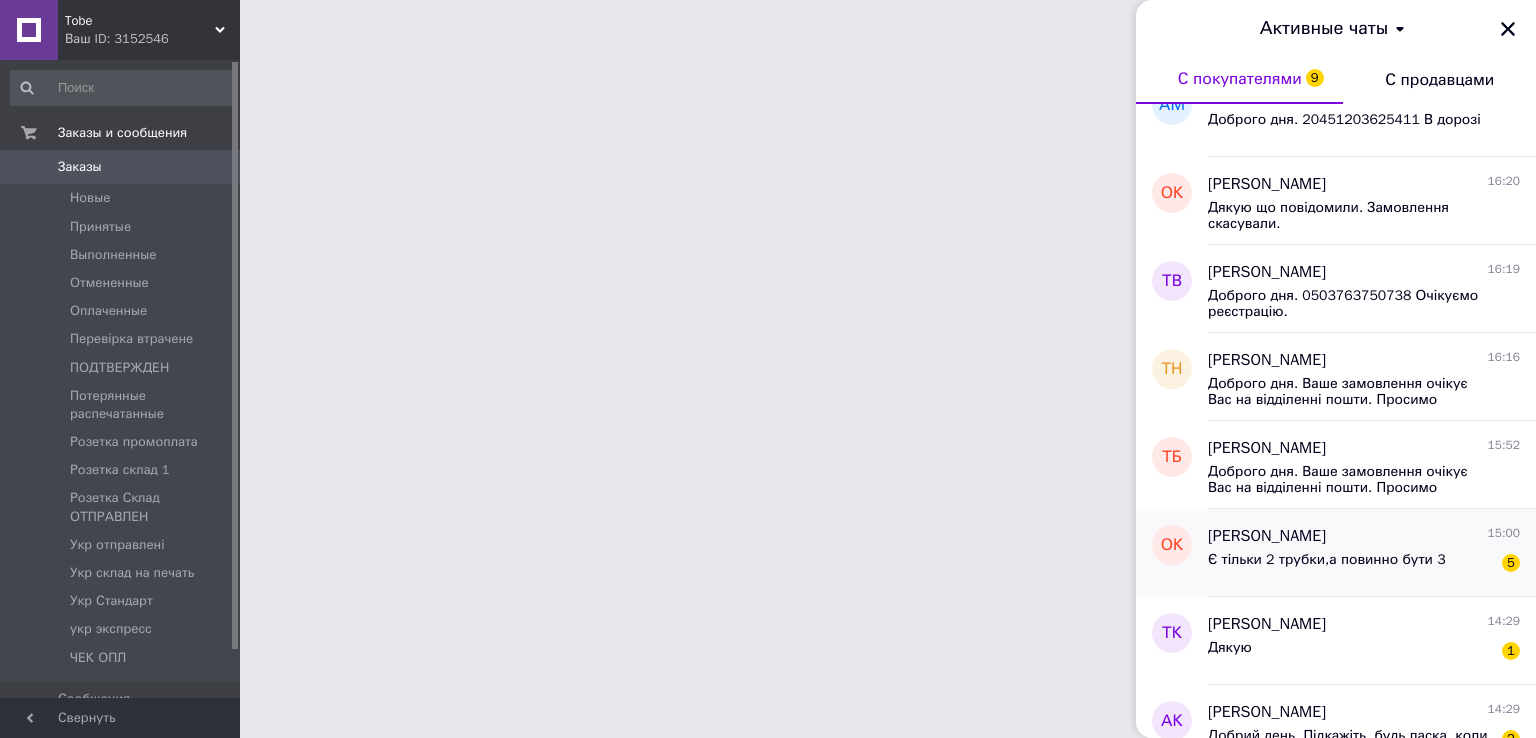 scroll, scrollTop: 400, scrollLeft: 0, axis: vertical 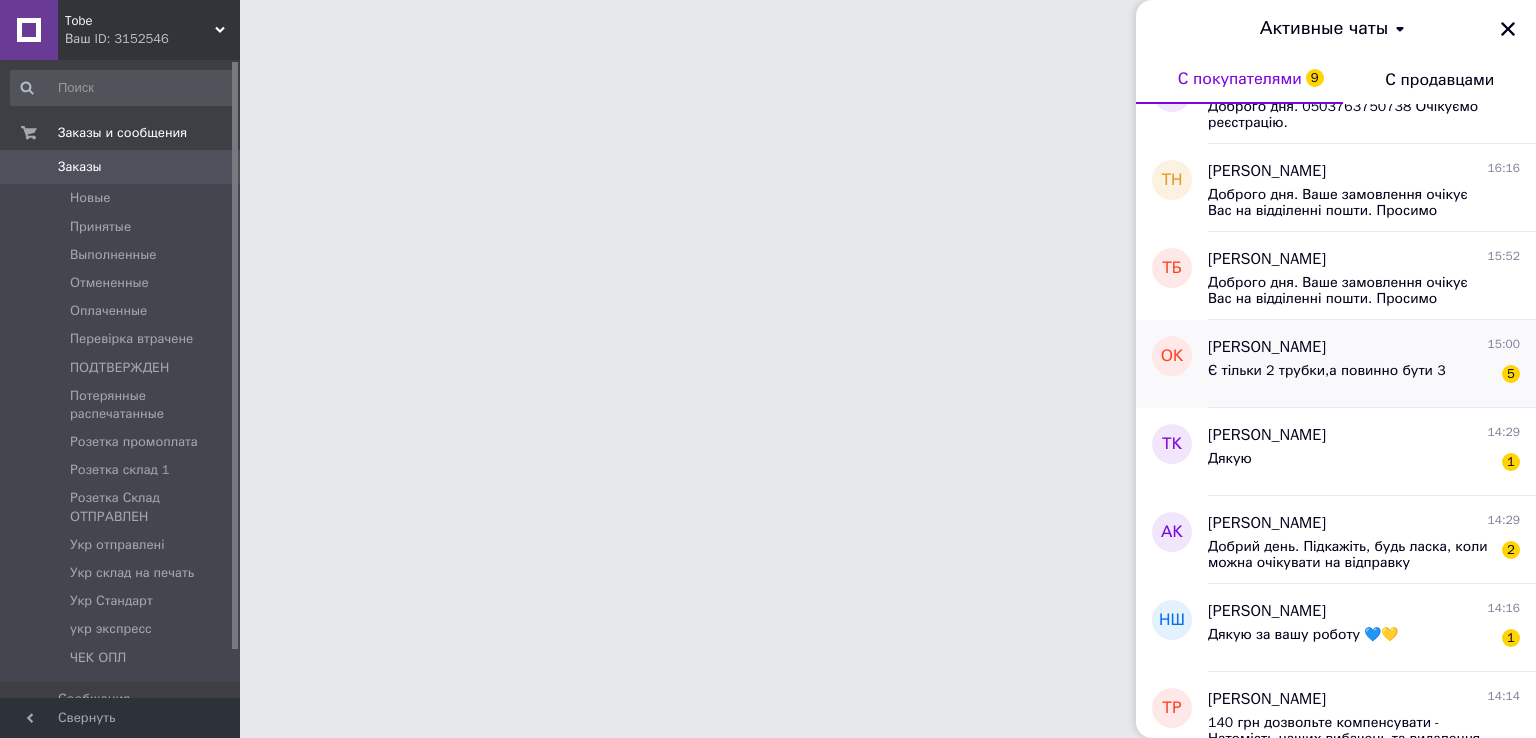 click on "Є тільки 2 трубки,а повинно бути 3" at bounding box center [1327, 377] 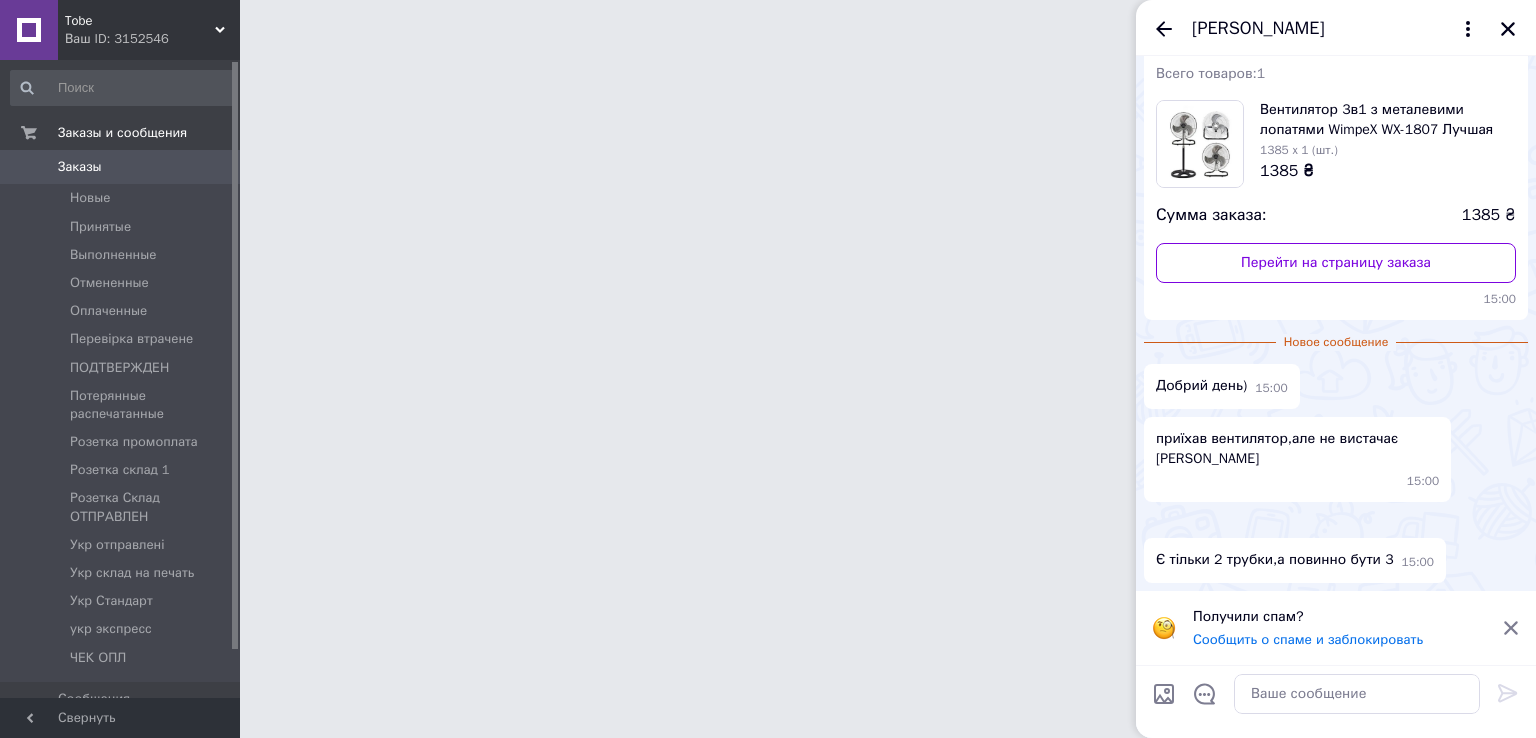 scroll, scrollTop: 343, scrollLeft: 0, axis: vertical 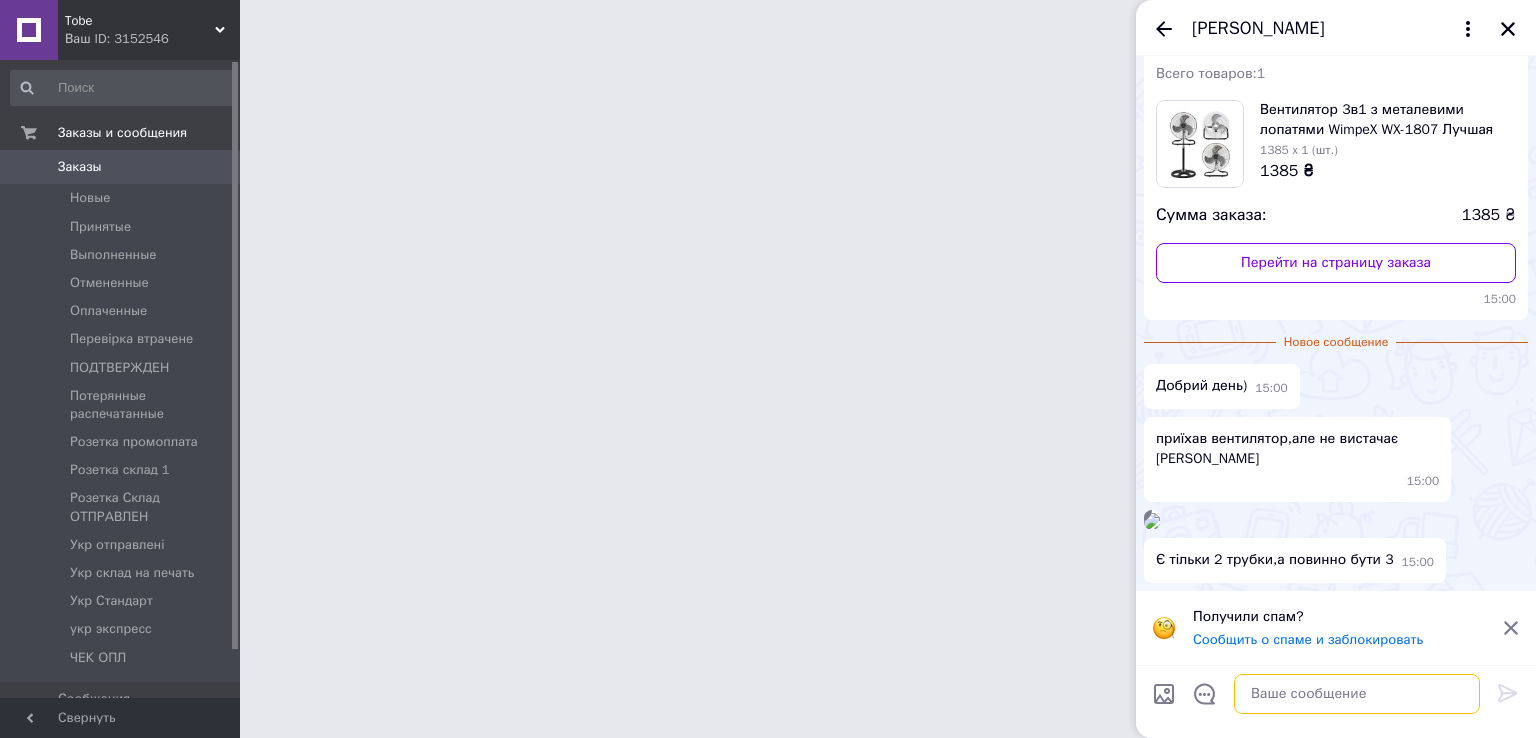 click at bounding box center (1357, 694) 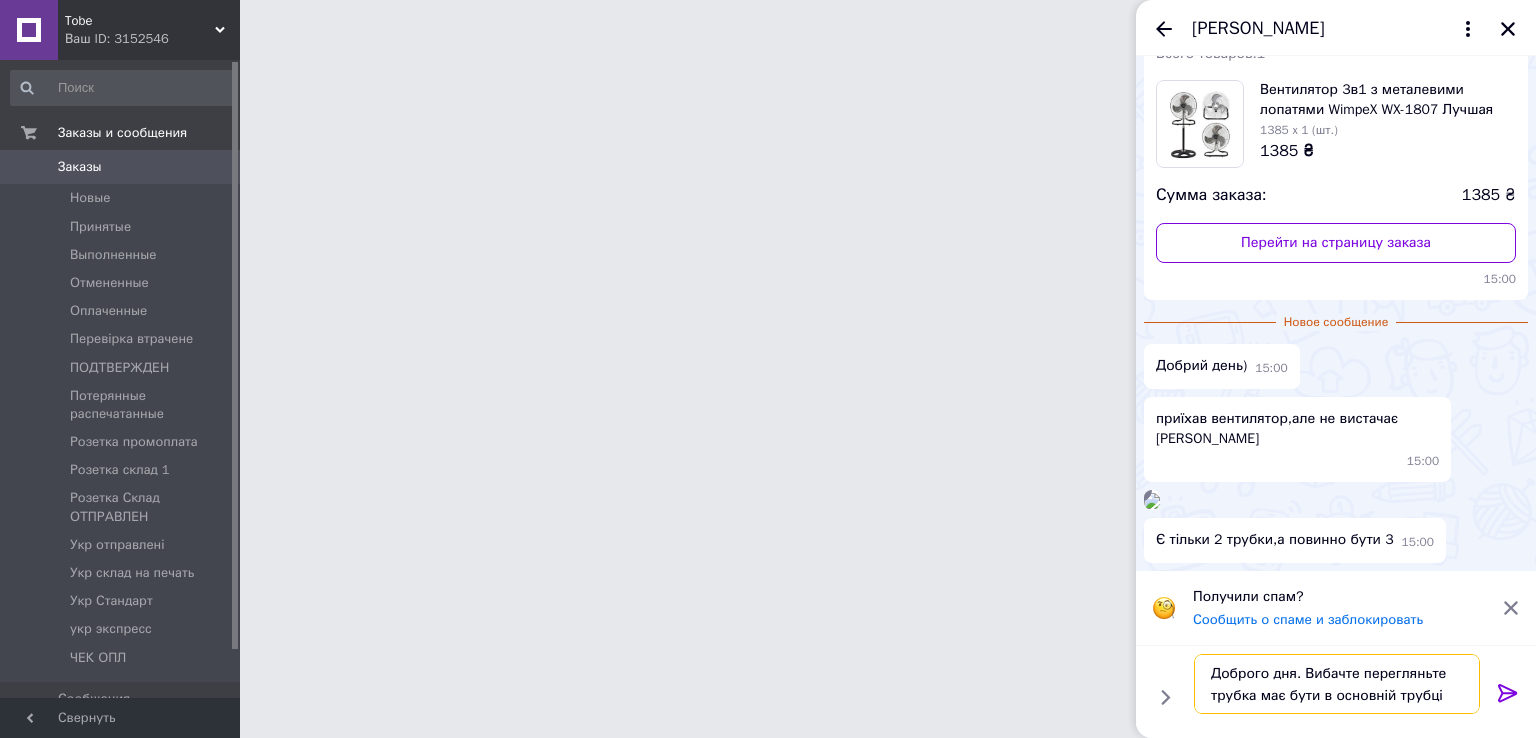 type on "Доброго дня. Вибачте перегляньте трубка має бути в основній трубці." 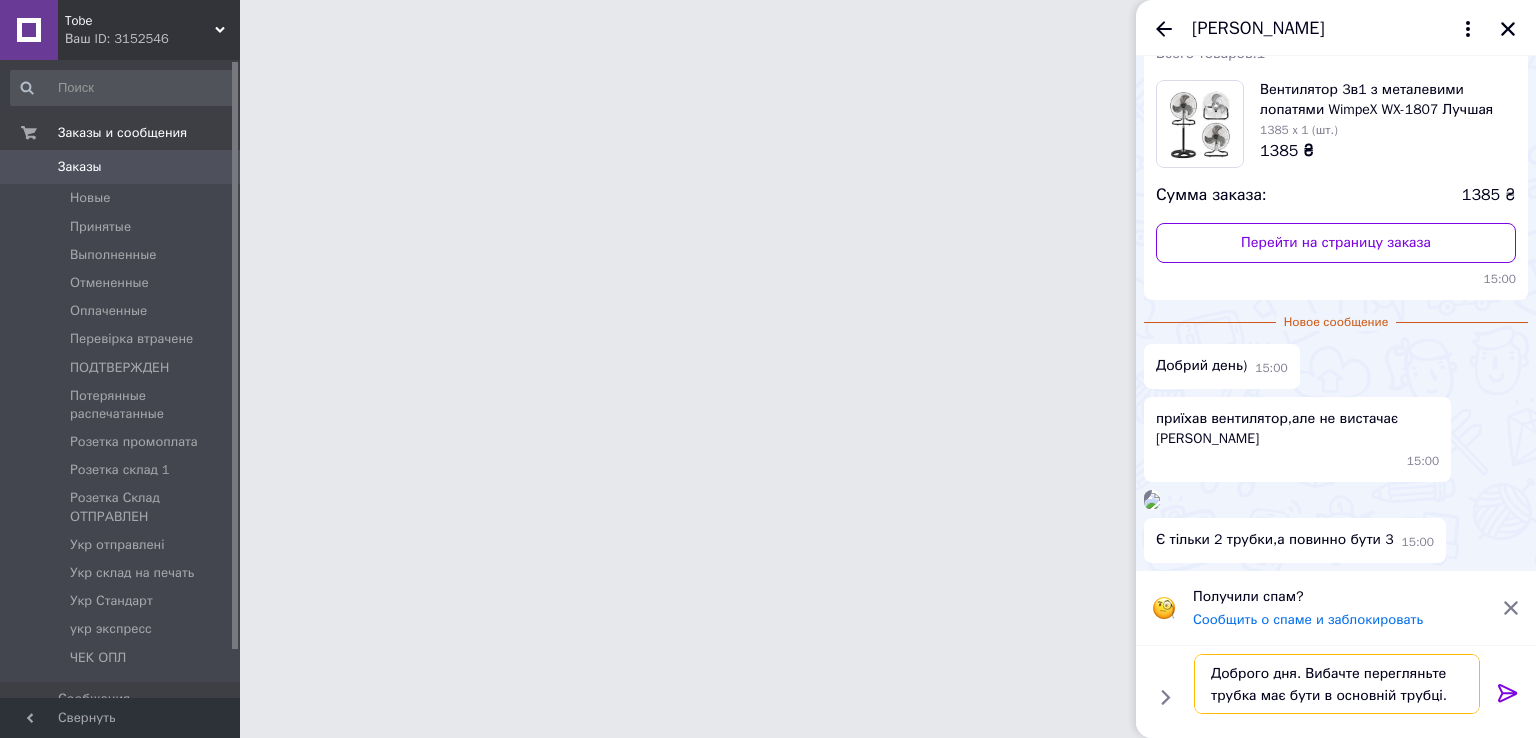 type 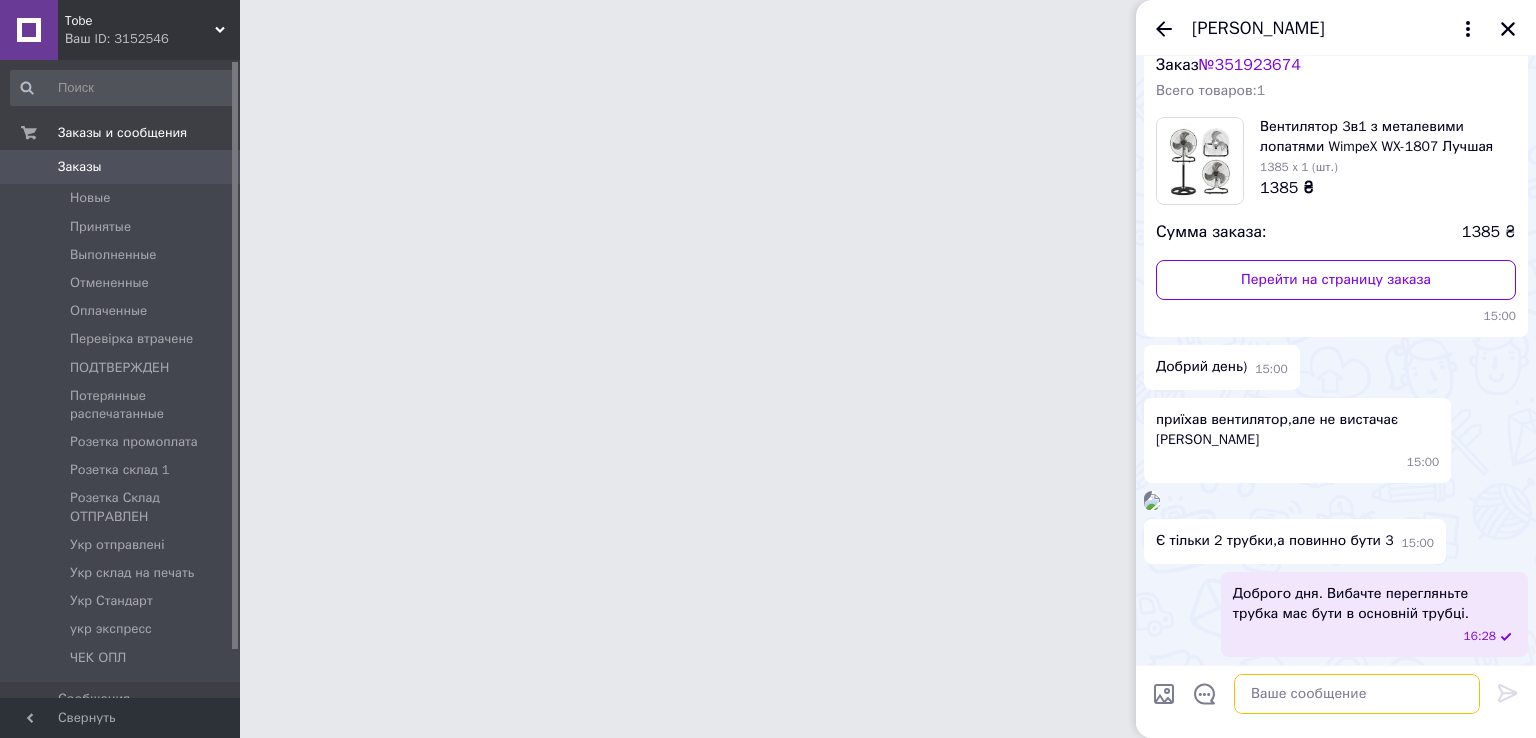 scroll, scrollTop: 326, scrollLeft: 0, axis: vertical 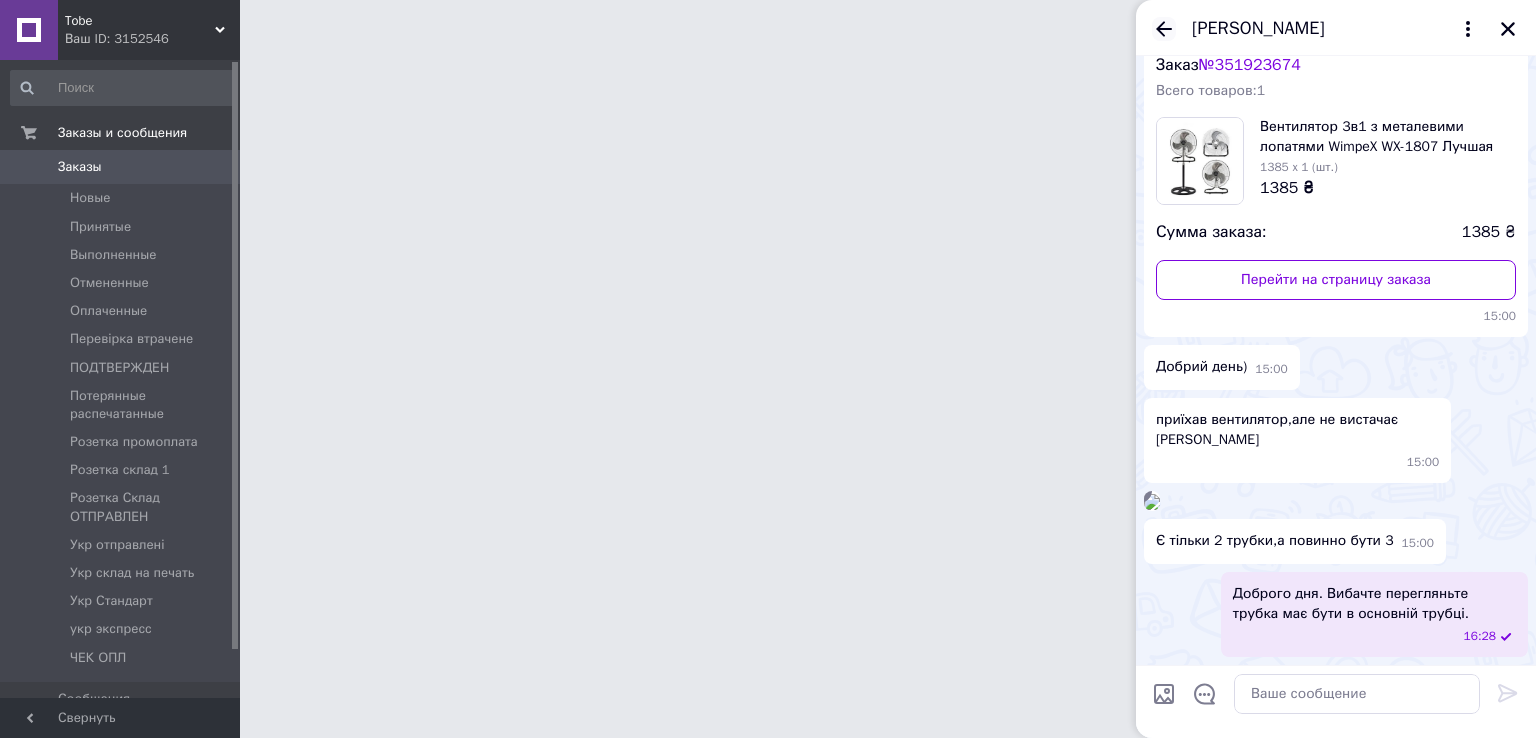 click 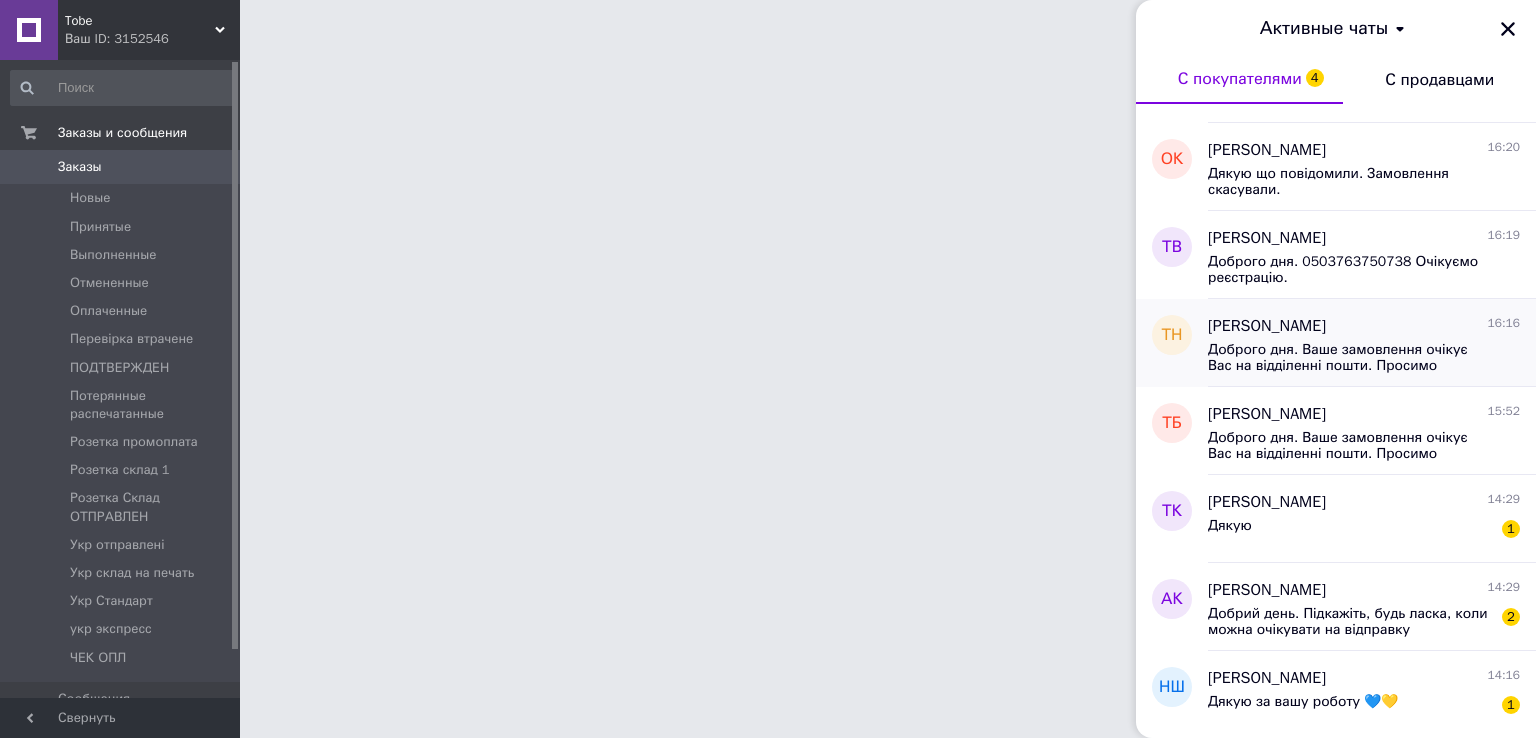 scroll, scrollTop: 400, scrollLeft: 0, axis: vertical 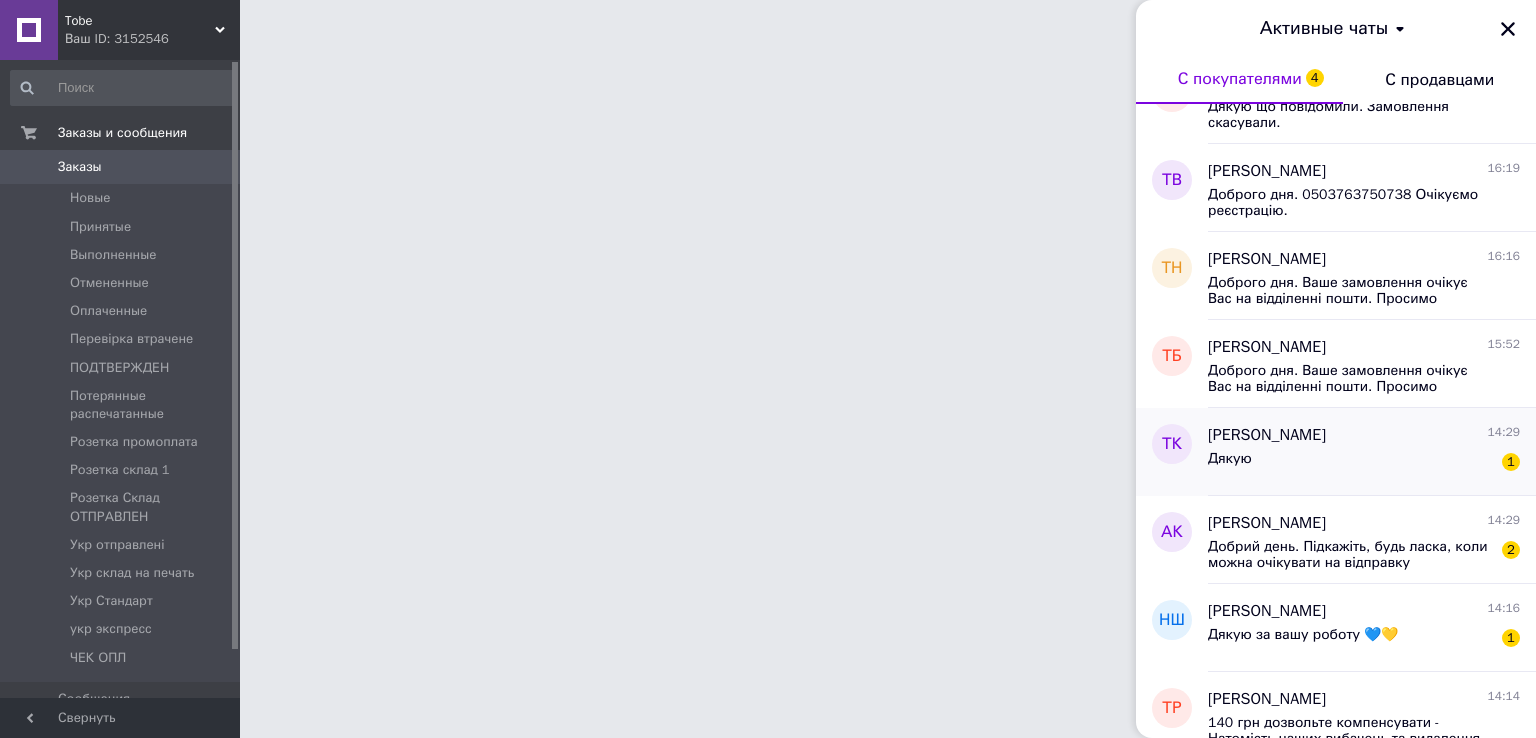 click on "Дякую 1" at bounding box center (1364, 463) 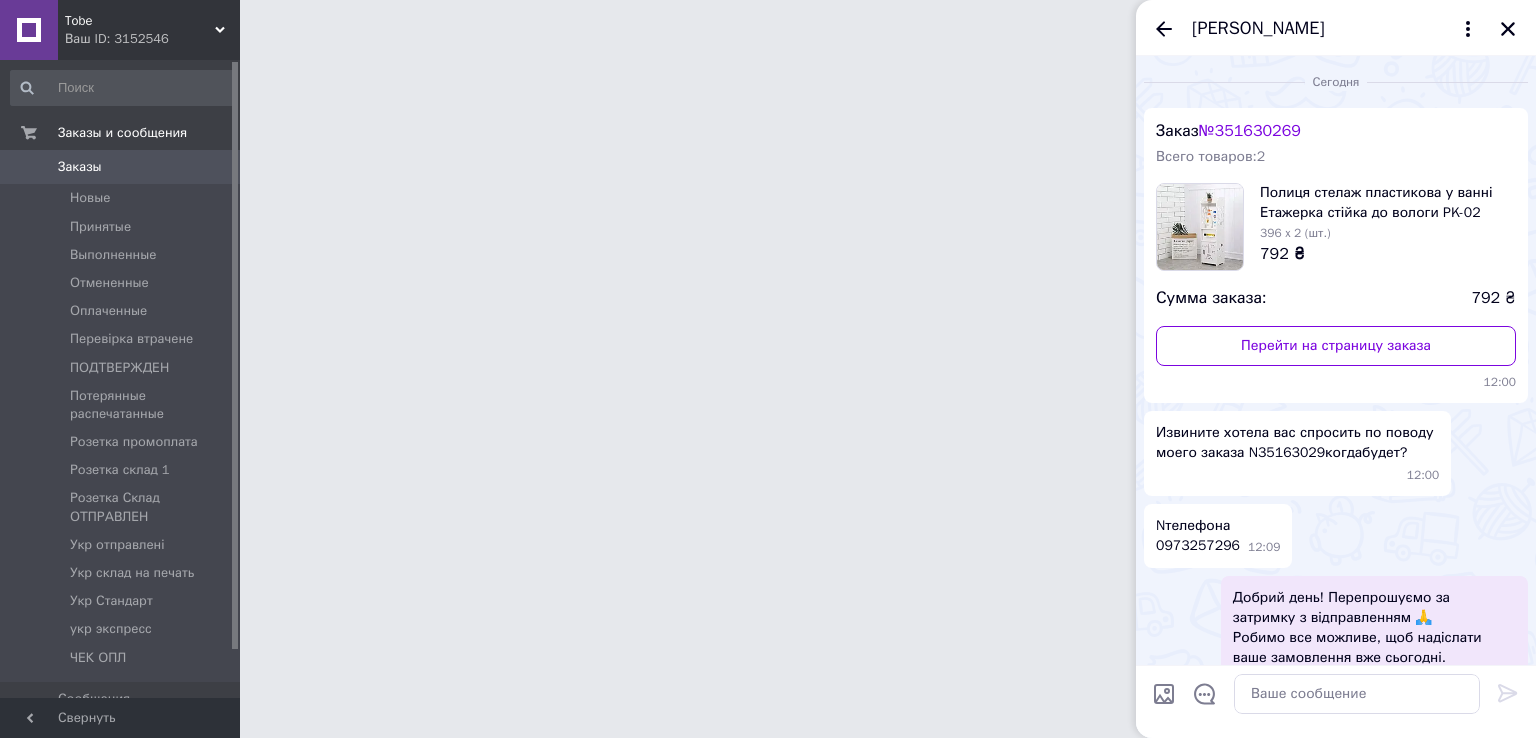 scroll, scrollTop: 260, scrollLeft: 0, axis: vertical 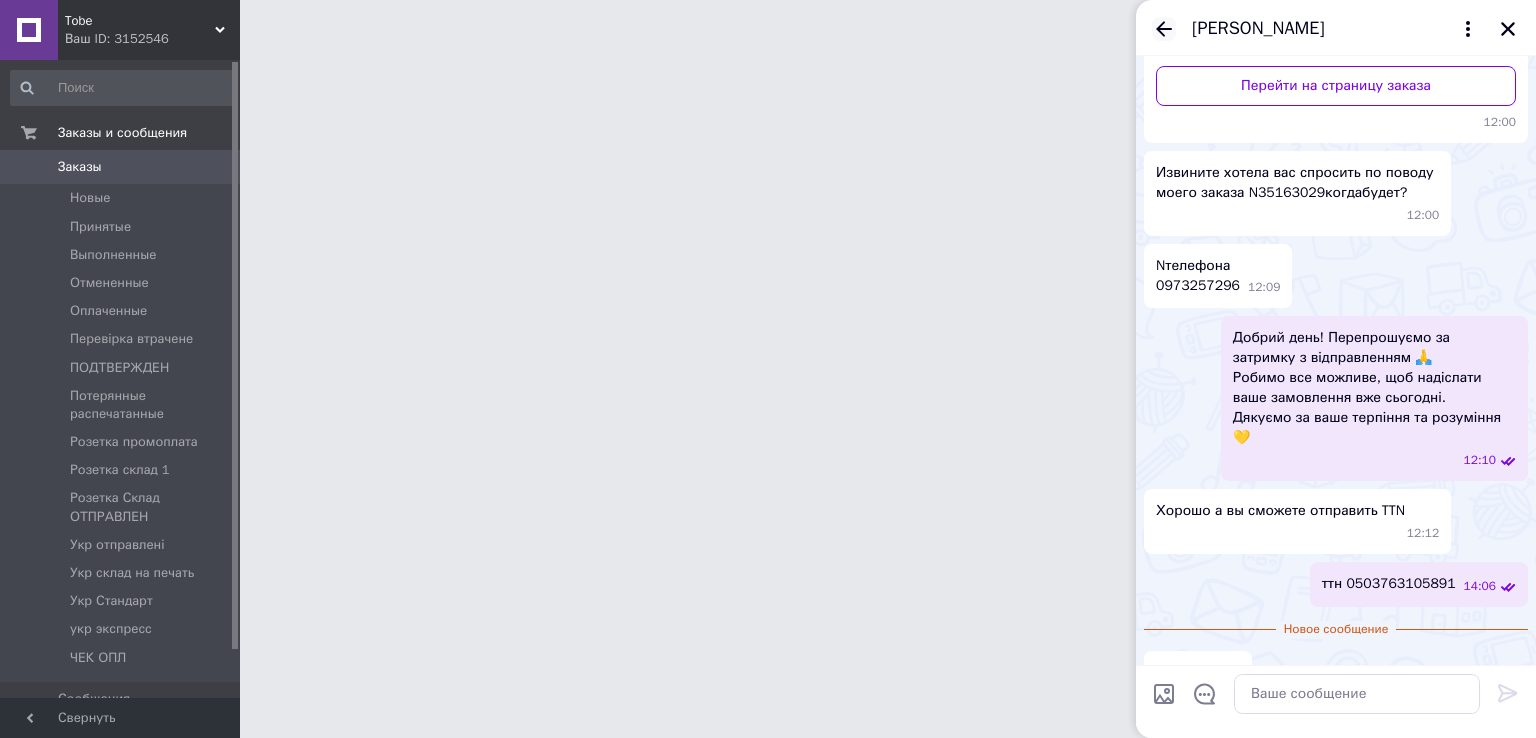click 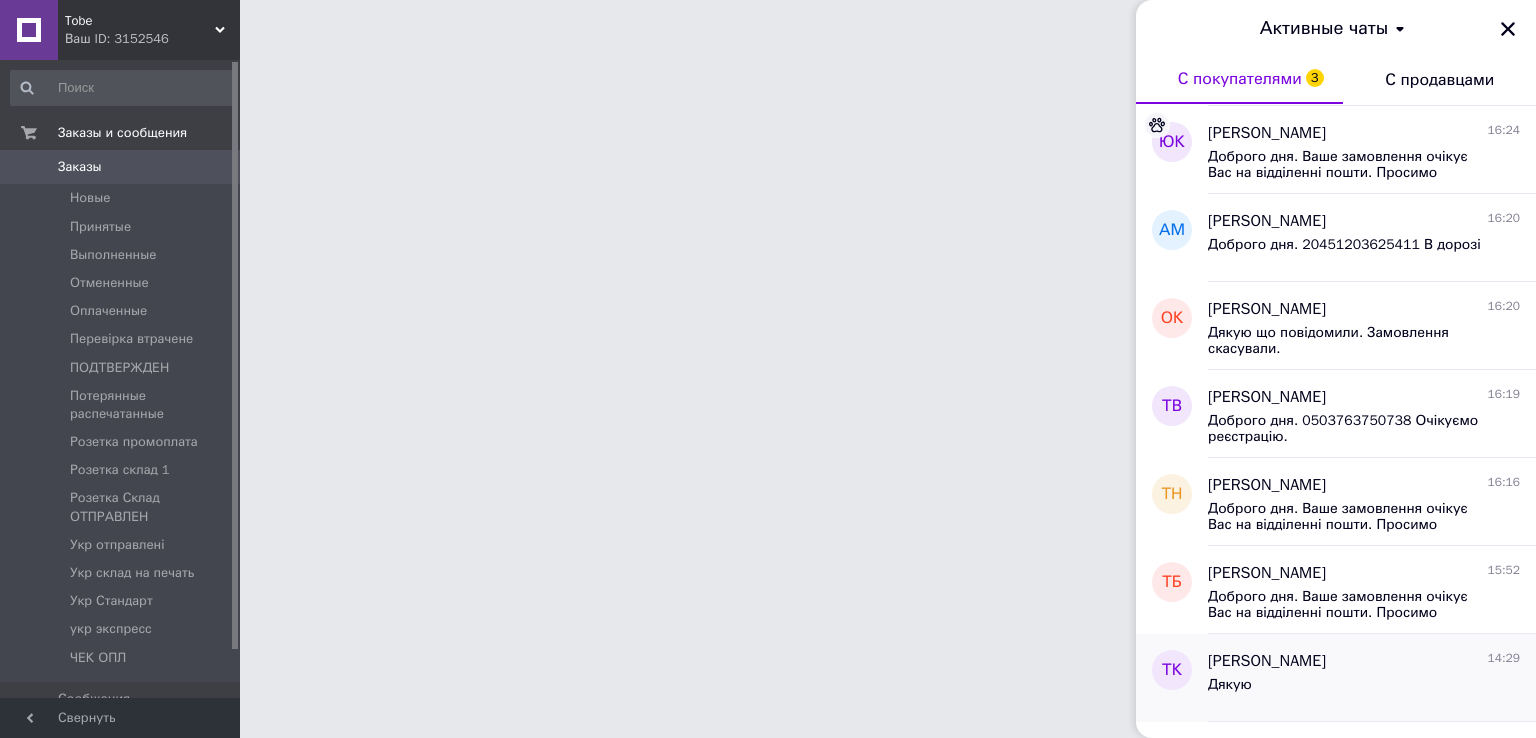 scroll, scrollTop: 400, scrollLeft: 0, axis: vertical 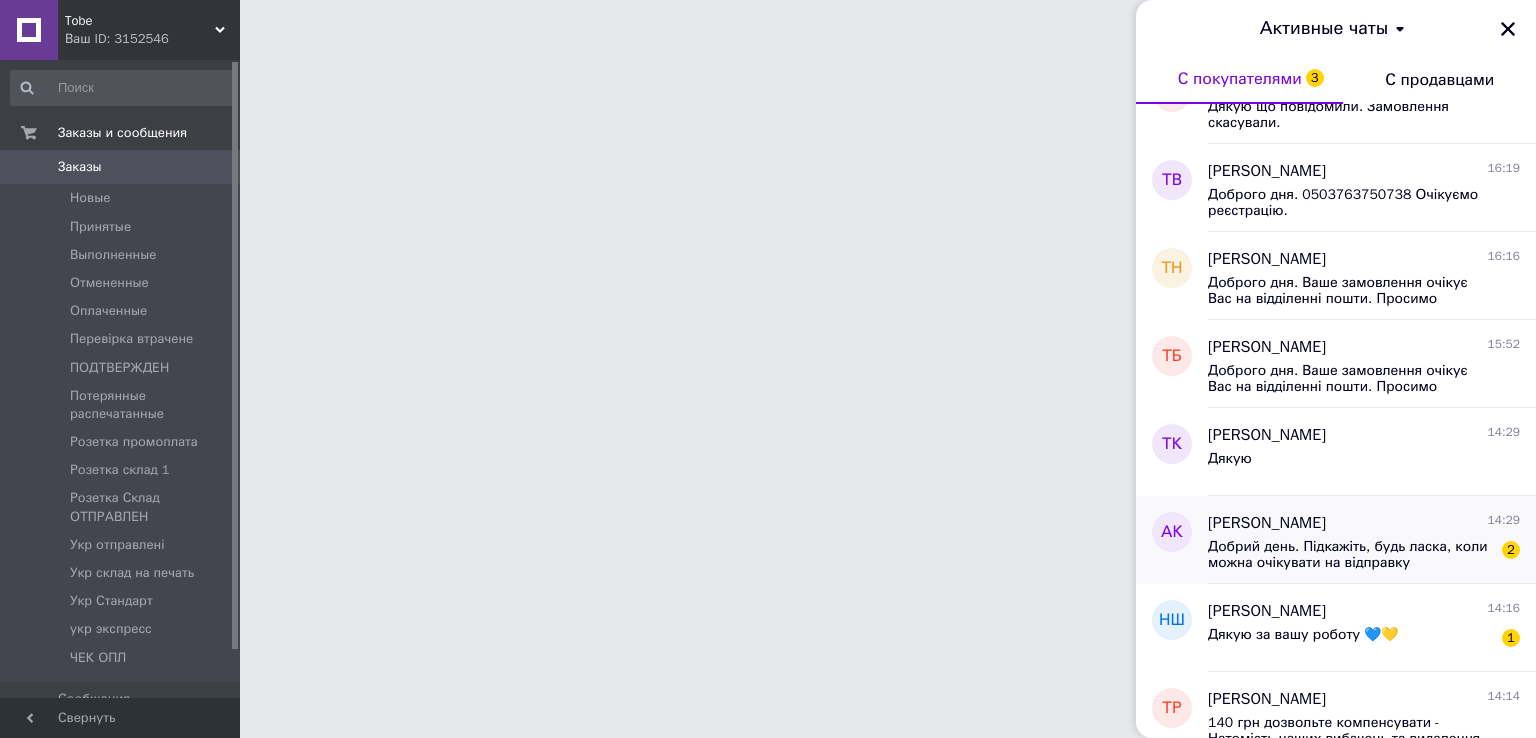 click on "Добрий день. Підкажіть, будь ласка, коли можна очікувати на відправку замовлення?" at bounding box center (1350, 555) 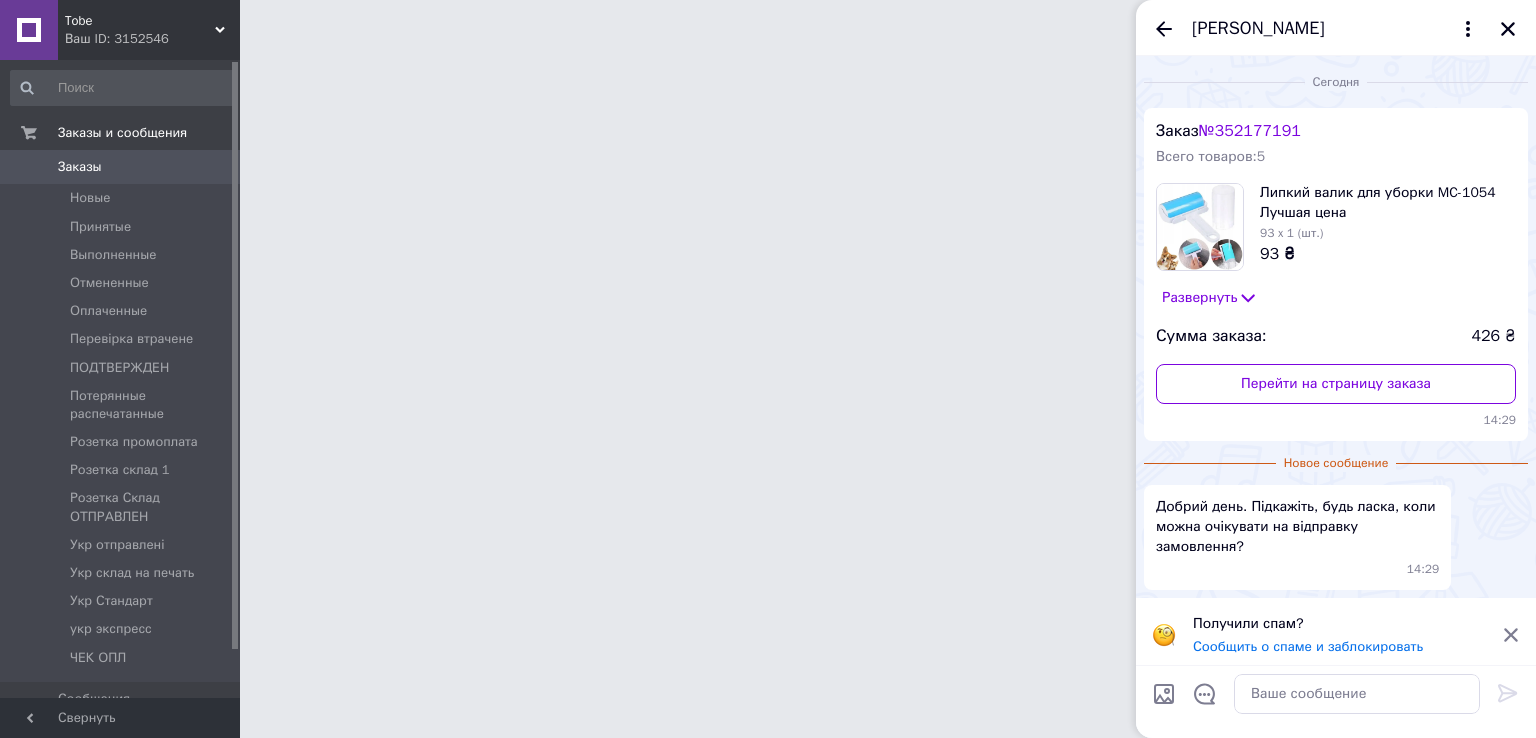 click on "Заказ  № 352177191 Всего товаров:  5 Липкий валик для уборки MC-1054 Лучшая цена 93 x 1 (шт.) 93 ₴ Развернуть Сумма заказа: 426 ₴ Перейти на страницу заказа 14:29" at bounding box center (1336, 274) 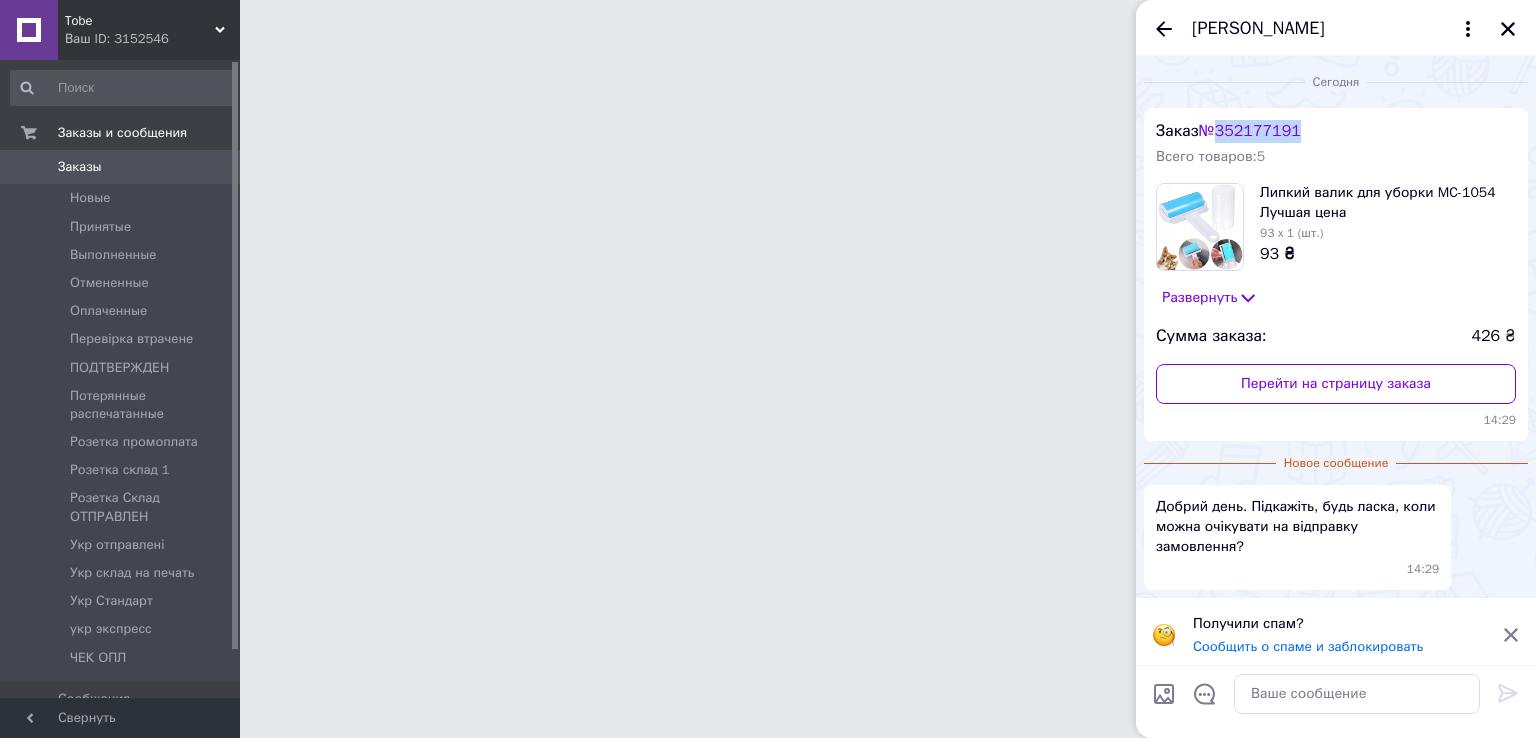 click on "Заказ  № 352177191 Всего товаров:  5 Липкий валик для уборки MC-1054 Лучшая цена 93 x 1 (шт.) 93 ₴ Развернуть Сумма заказа: 426 ₴ Перейти на страницу заказа 14:29" at bounding box center [1336, 274] 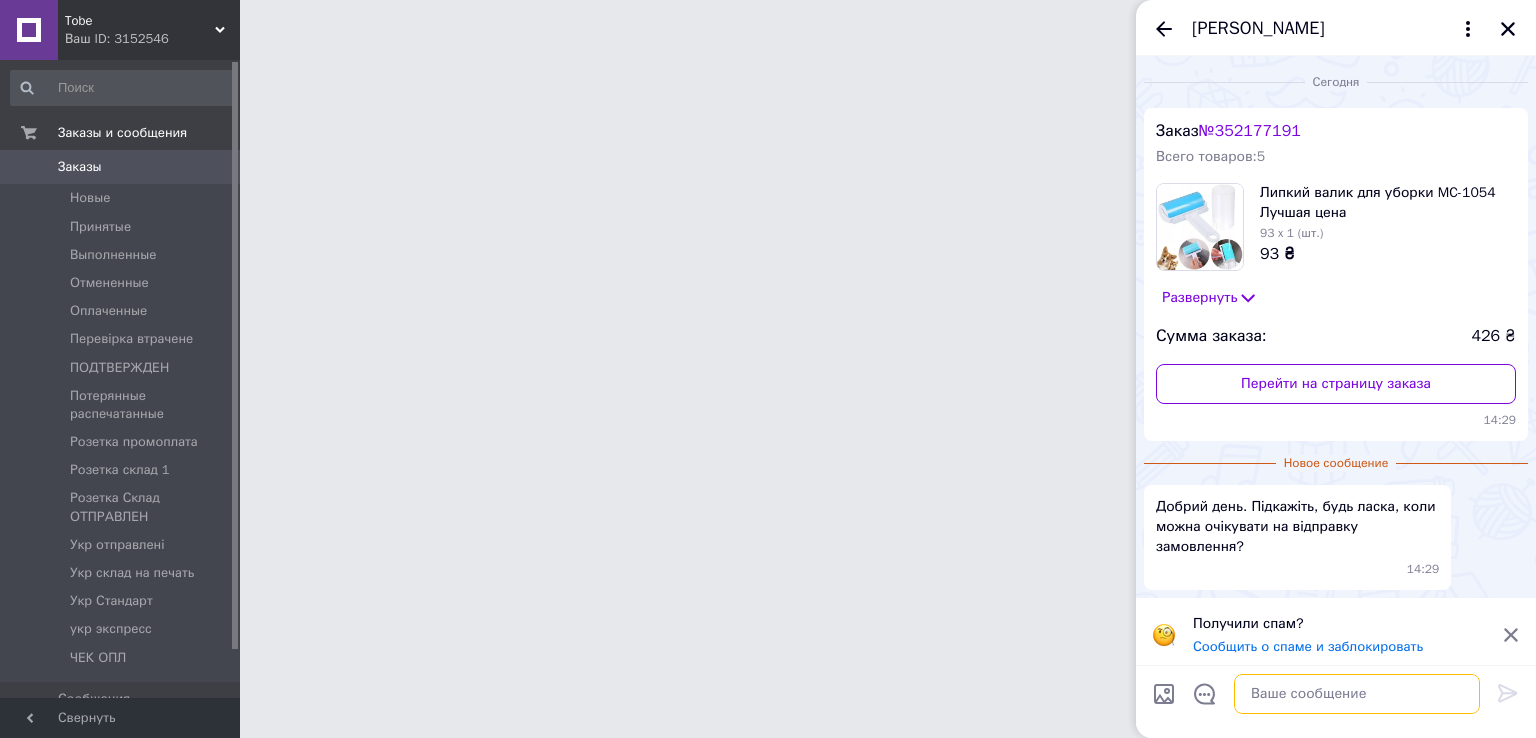 click at bounding box center (1357, 694) 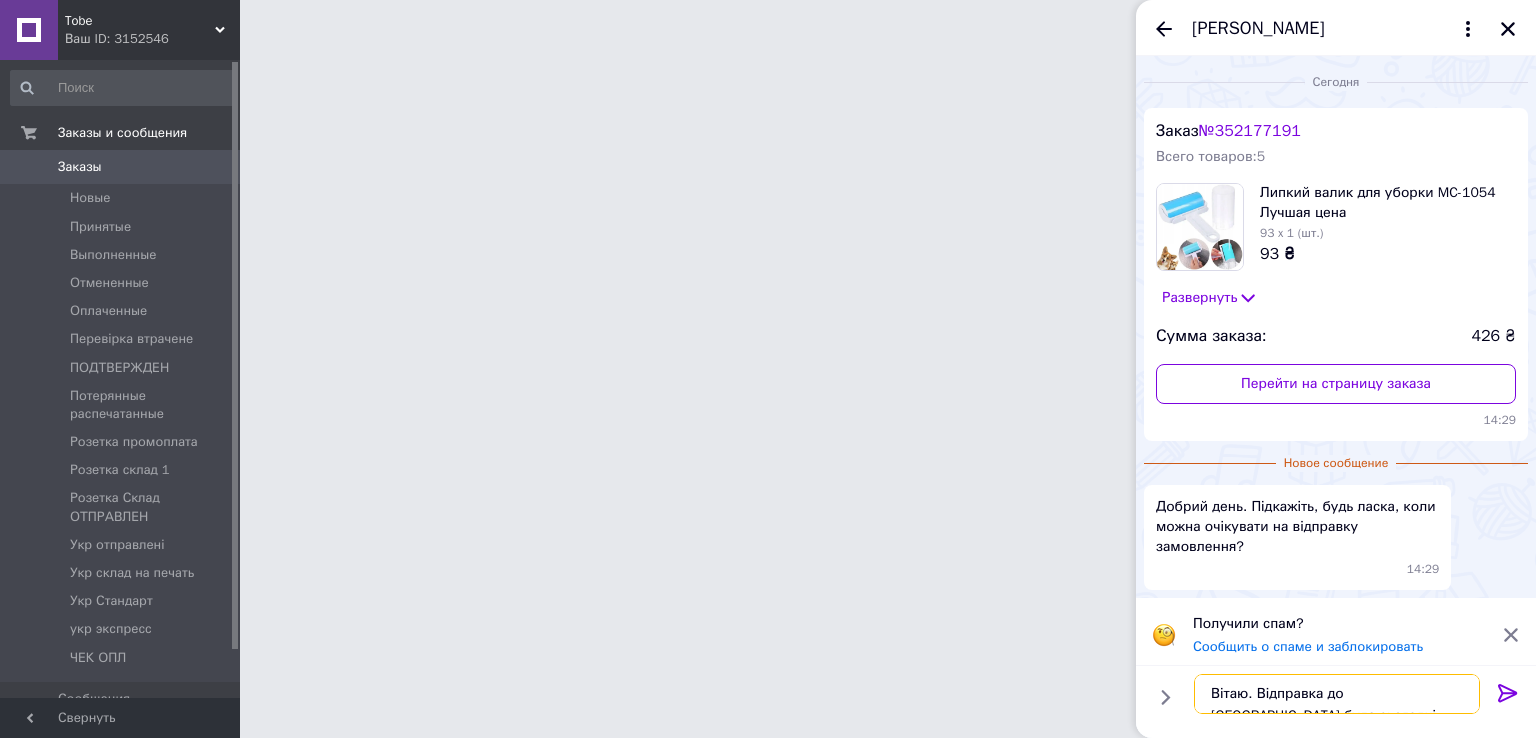 type on "Вітаю. Відправка до Вас буде сьогодні." 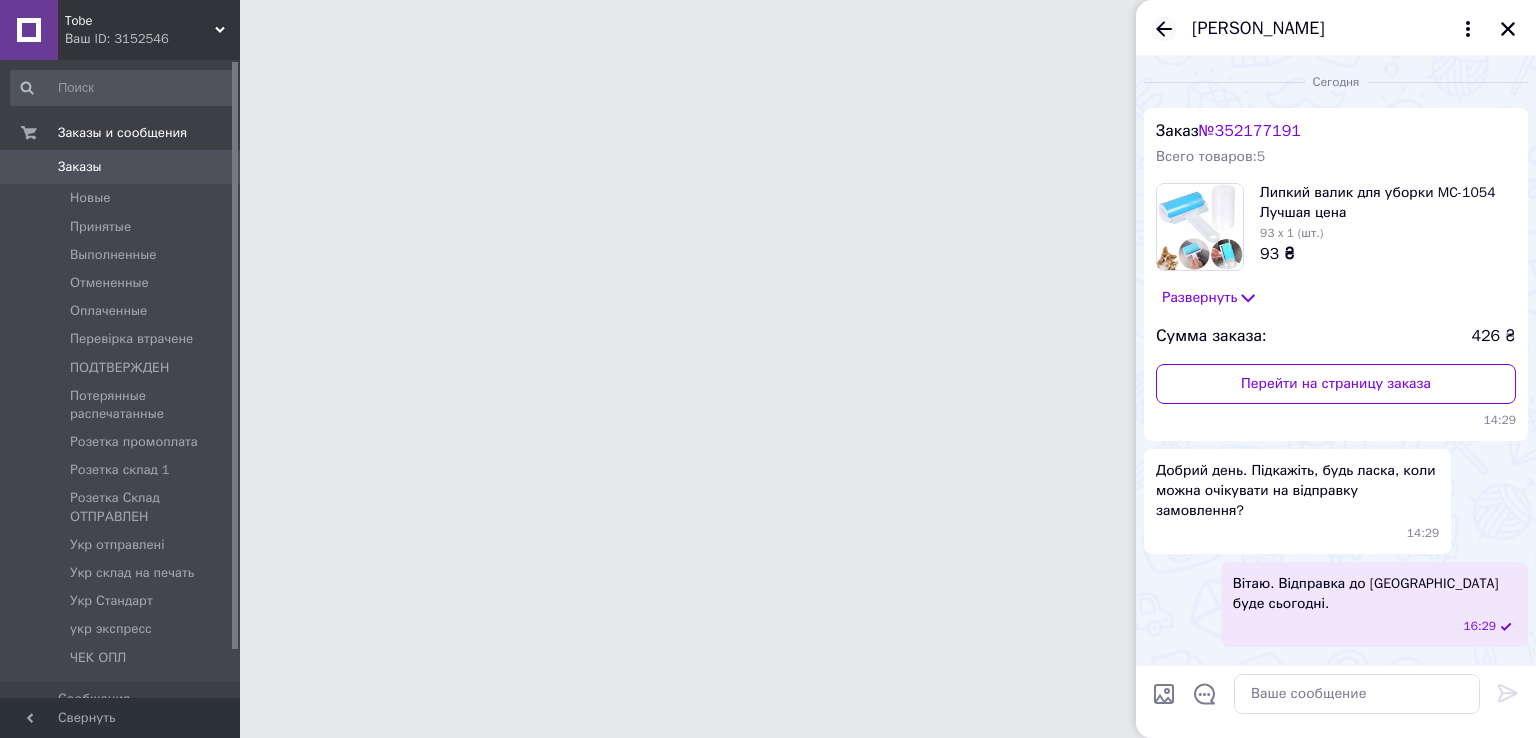 click 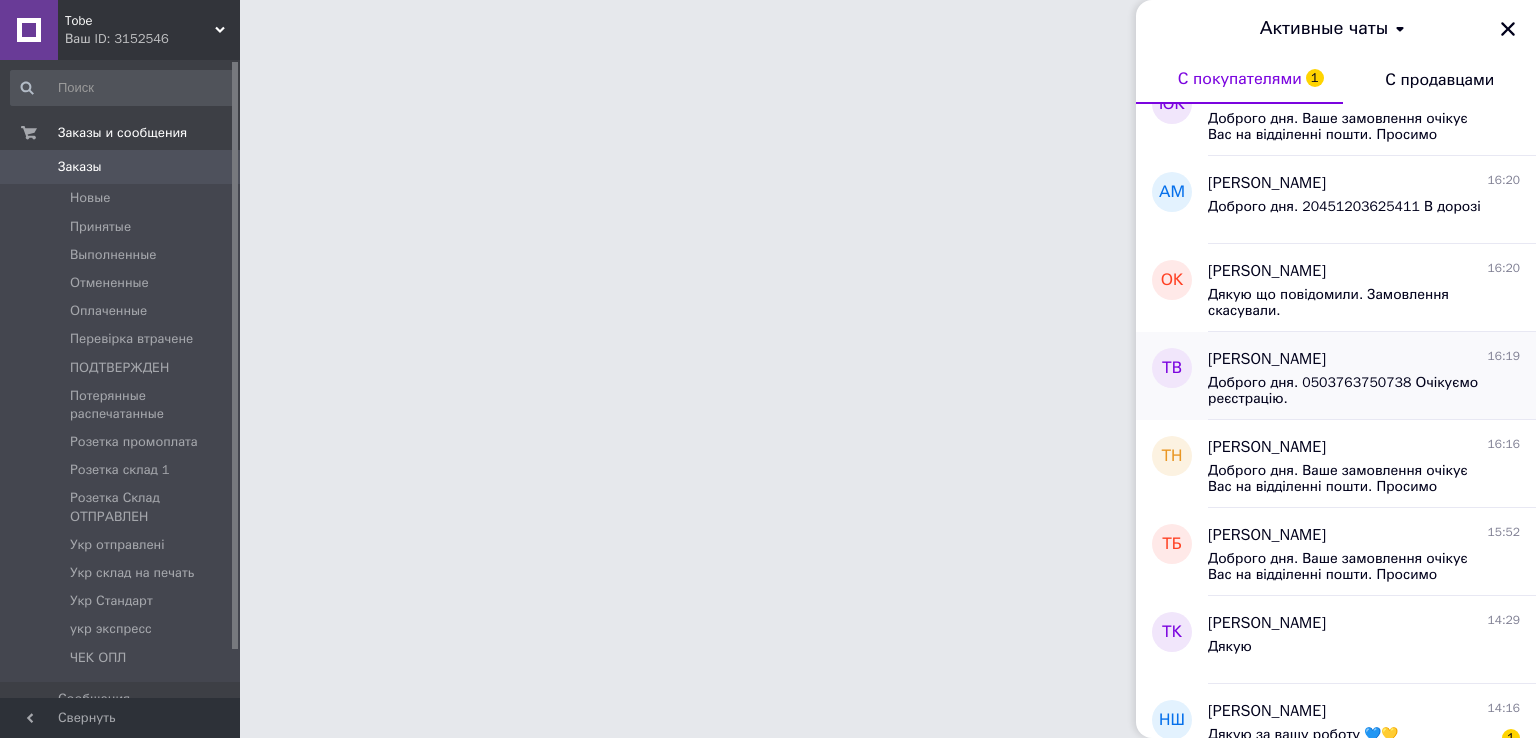scroll, scrollTop: 600, scrollLeft: 0, axis: vertical 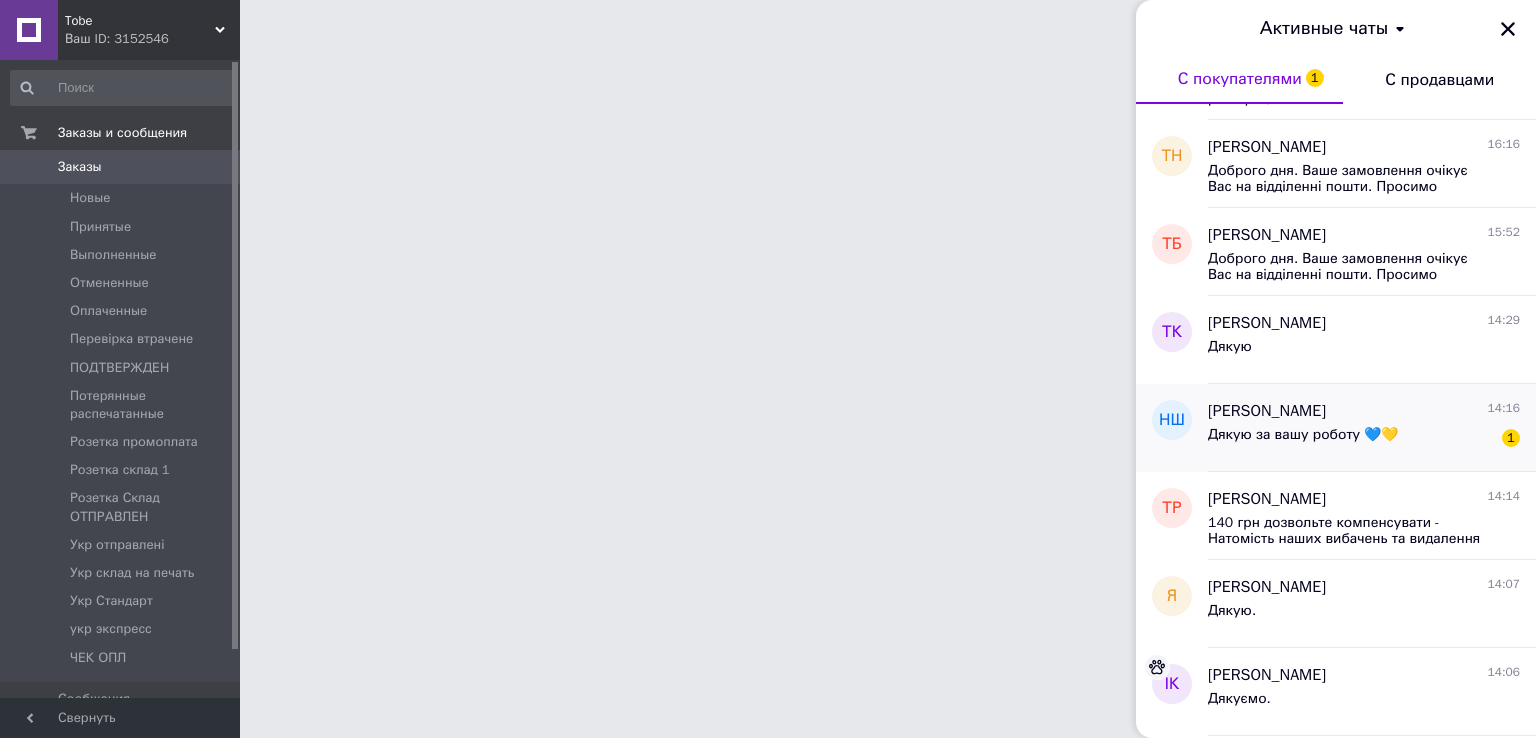 click on "Дякую за вашу роботу 💙💛" at bounding box center (1303, 435) 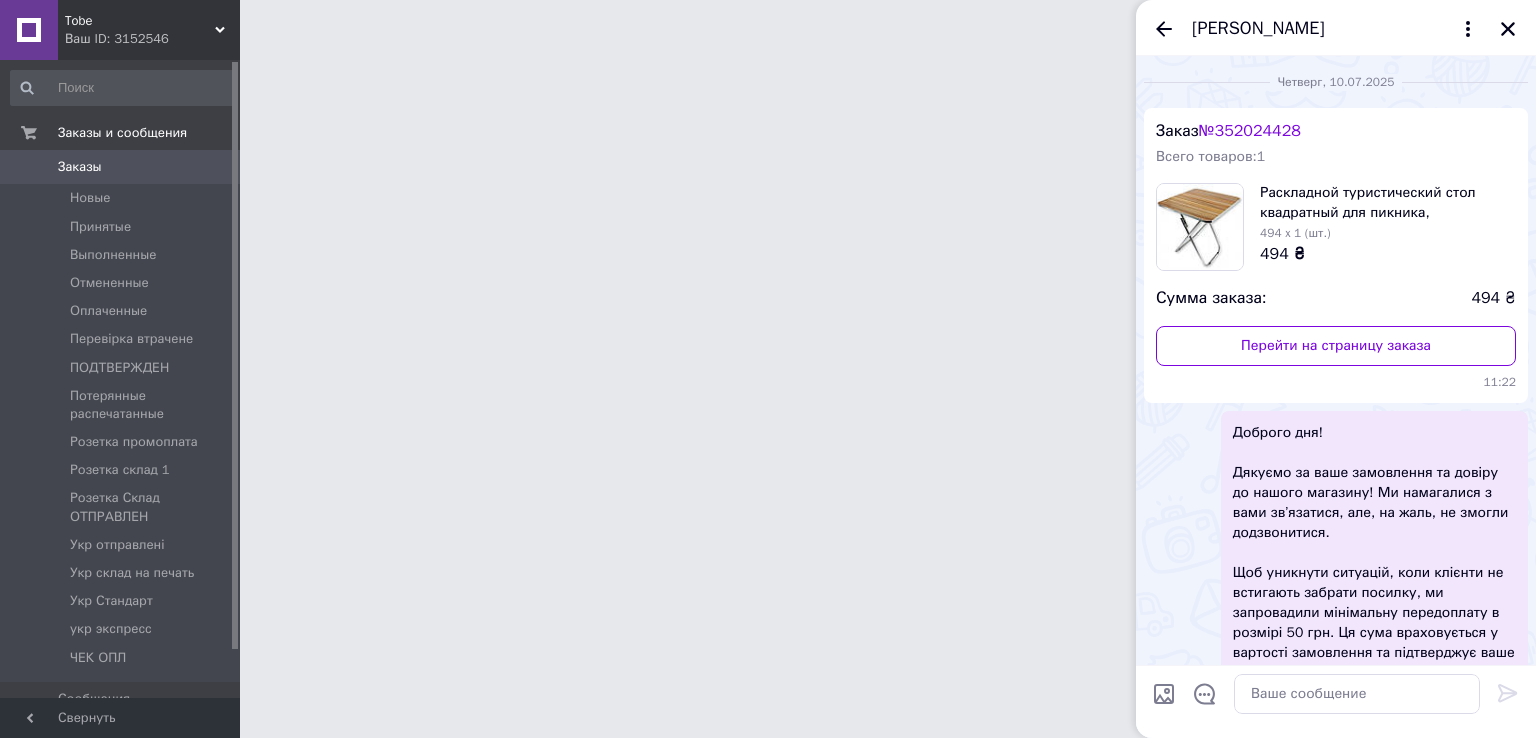 scroll, scrollTop: 1224, scrollLeft: 0, axis: vertical 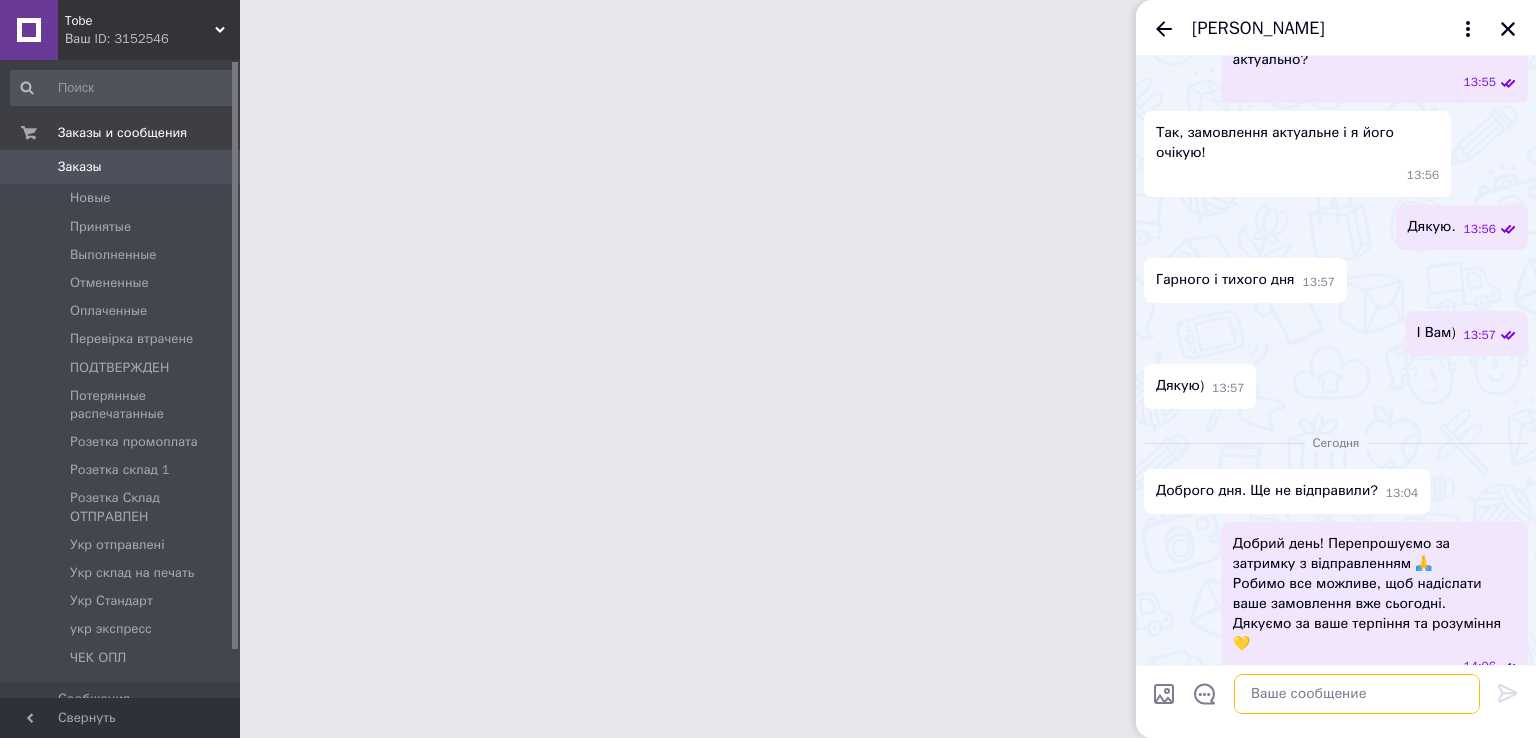 click at bounding box center (1357, 694) 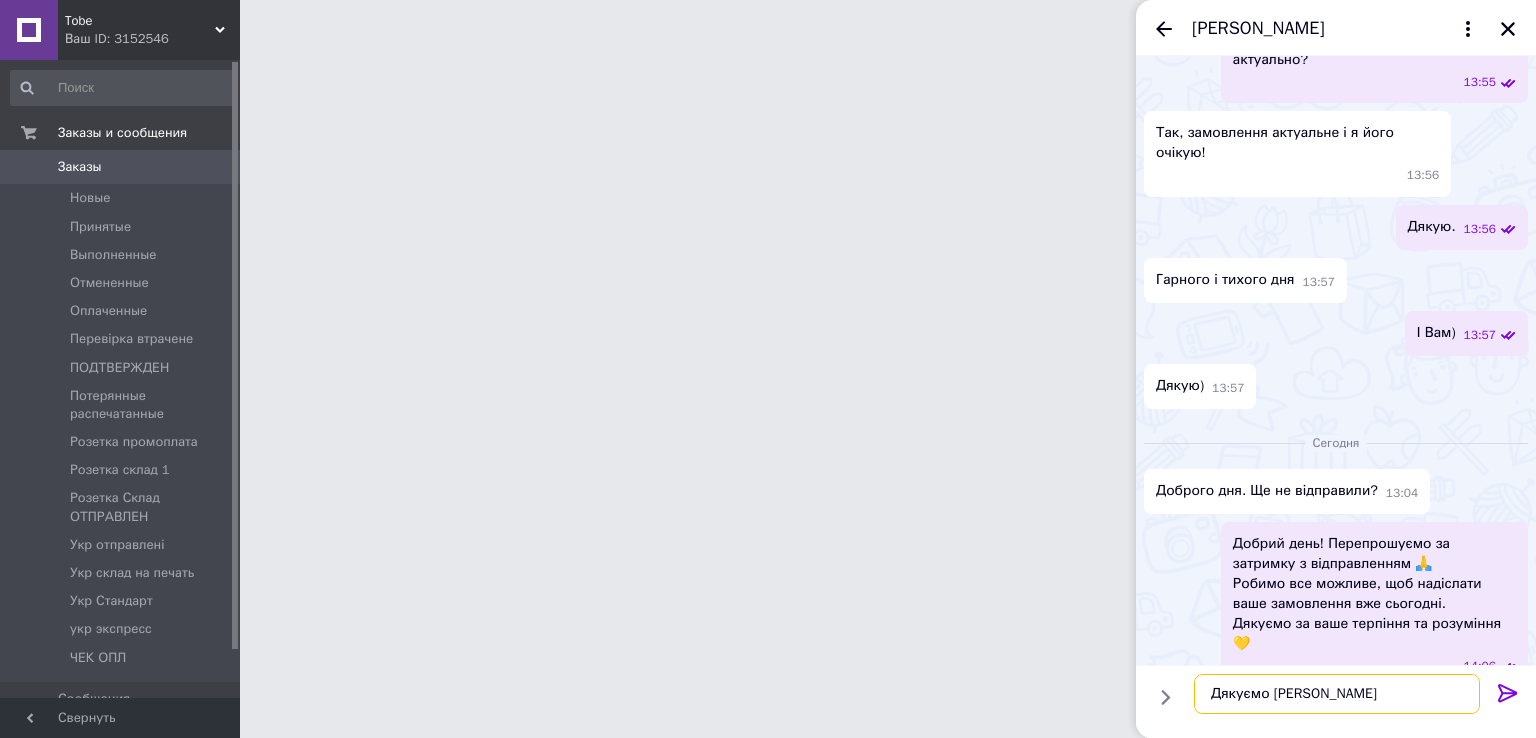 type on "Дякуємо Вам)" 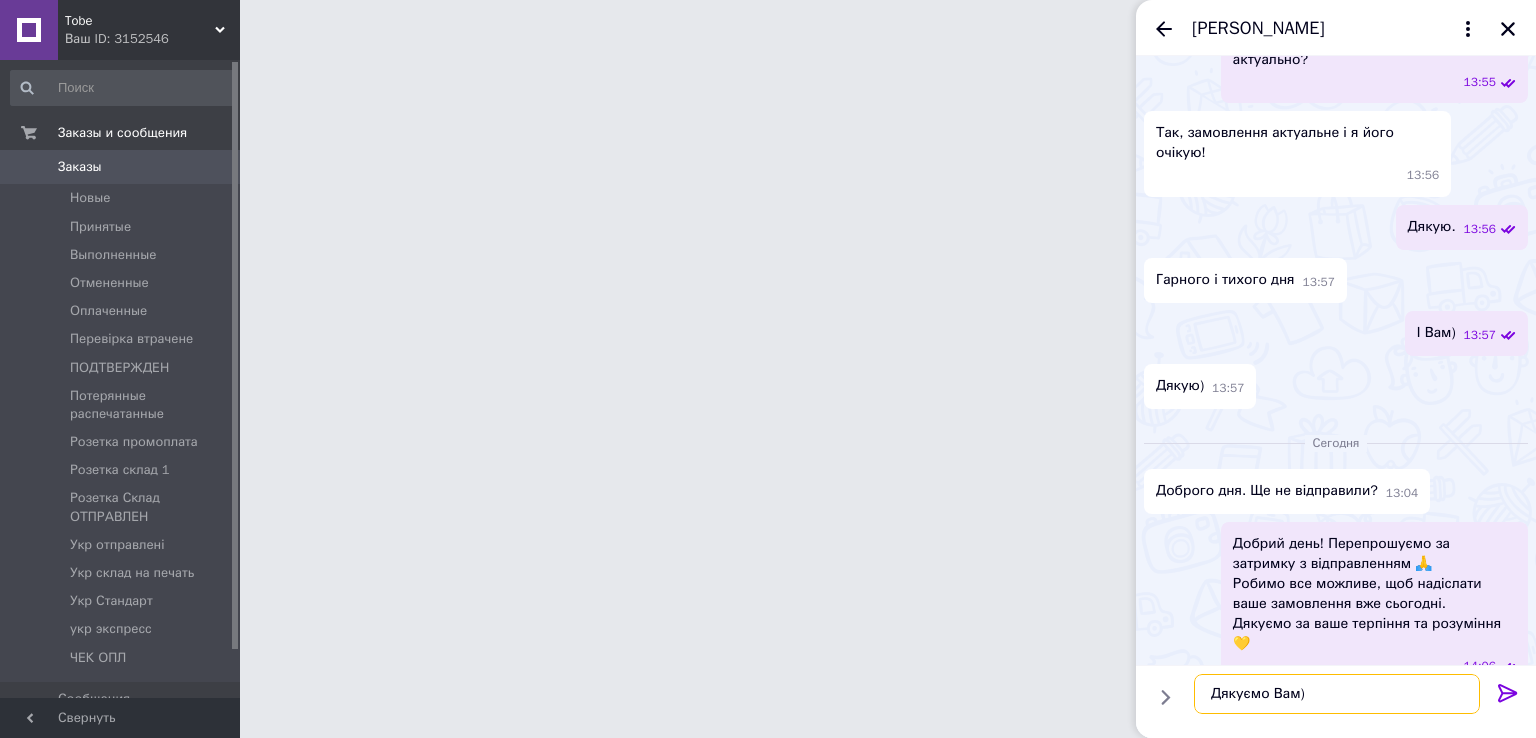 type 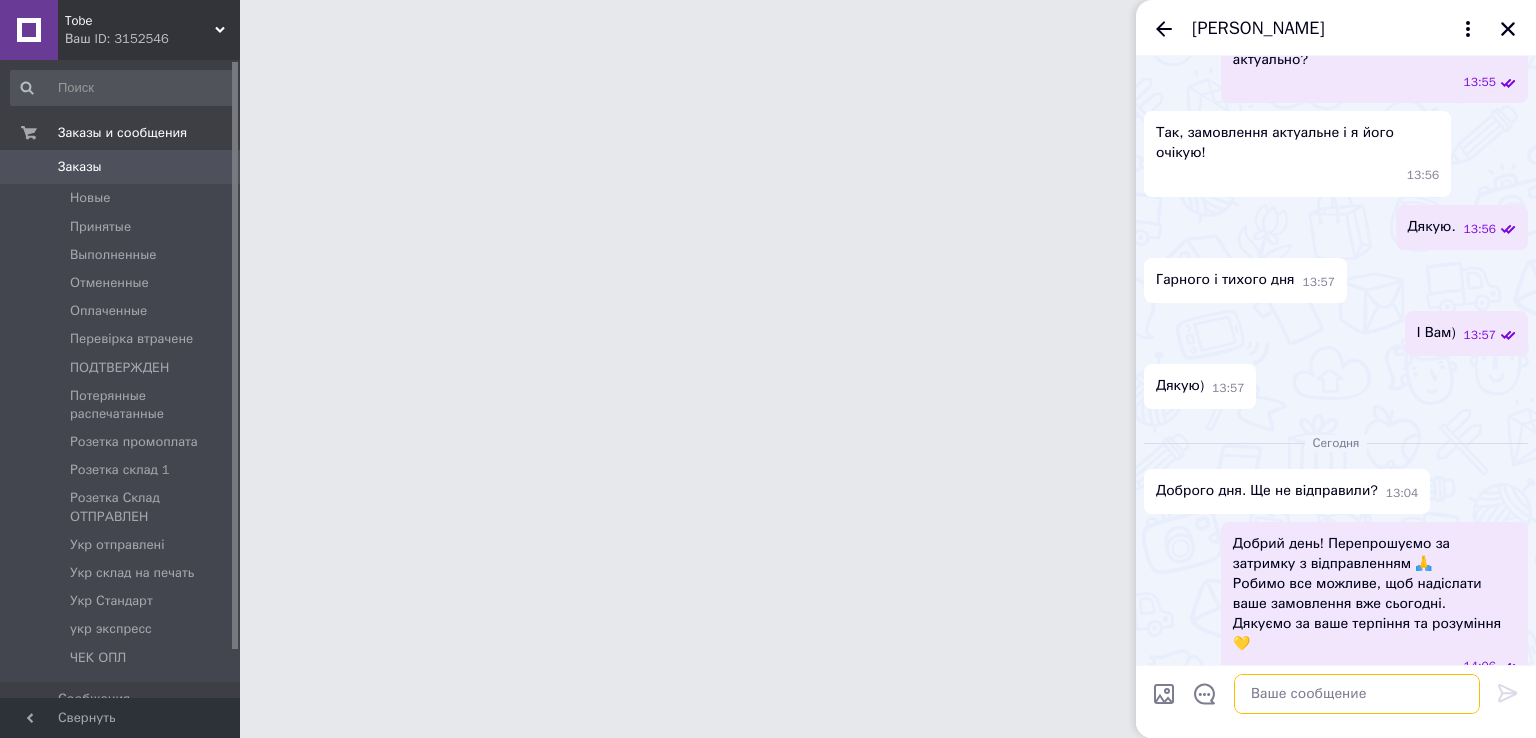 scroll, scrollTop: 1241, scrollLeft: 0, axis: vertical 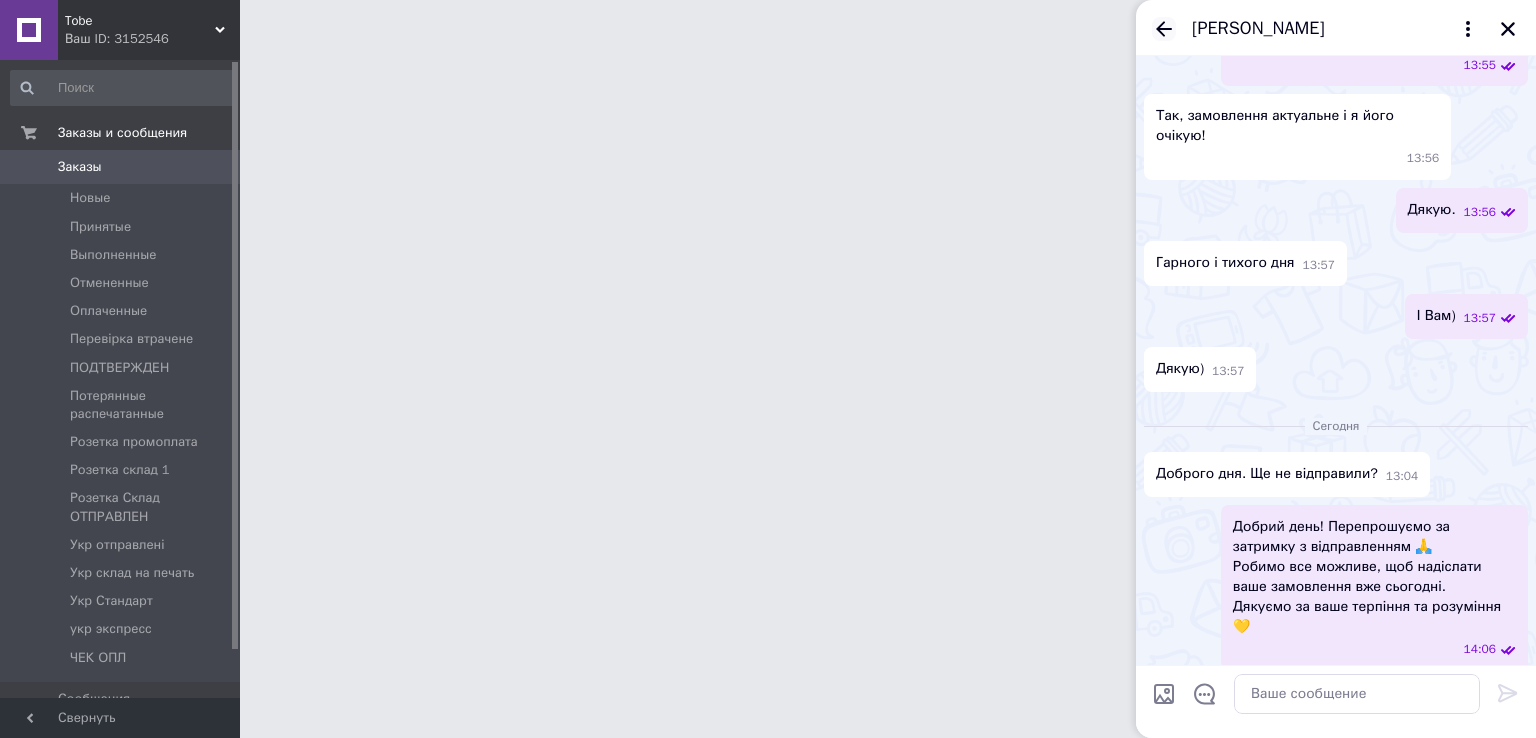 click 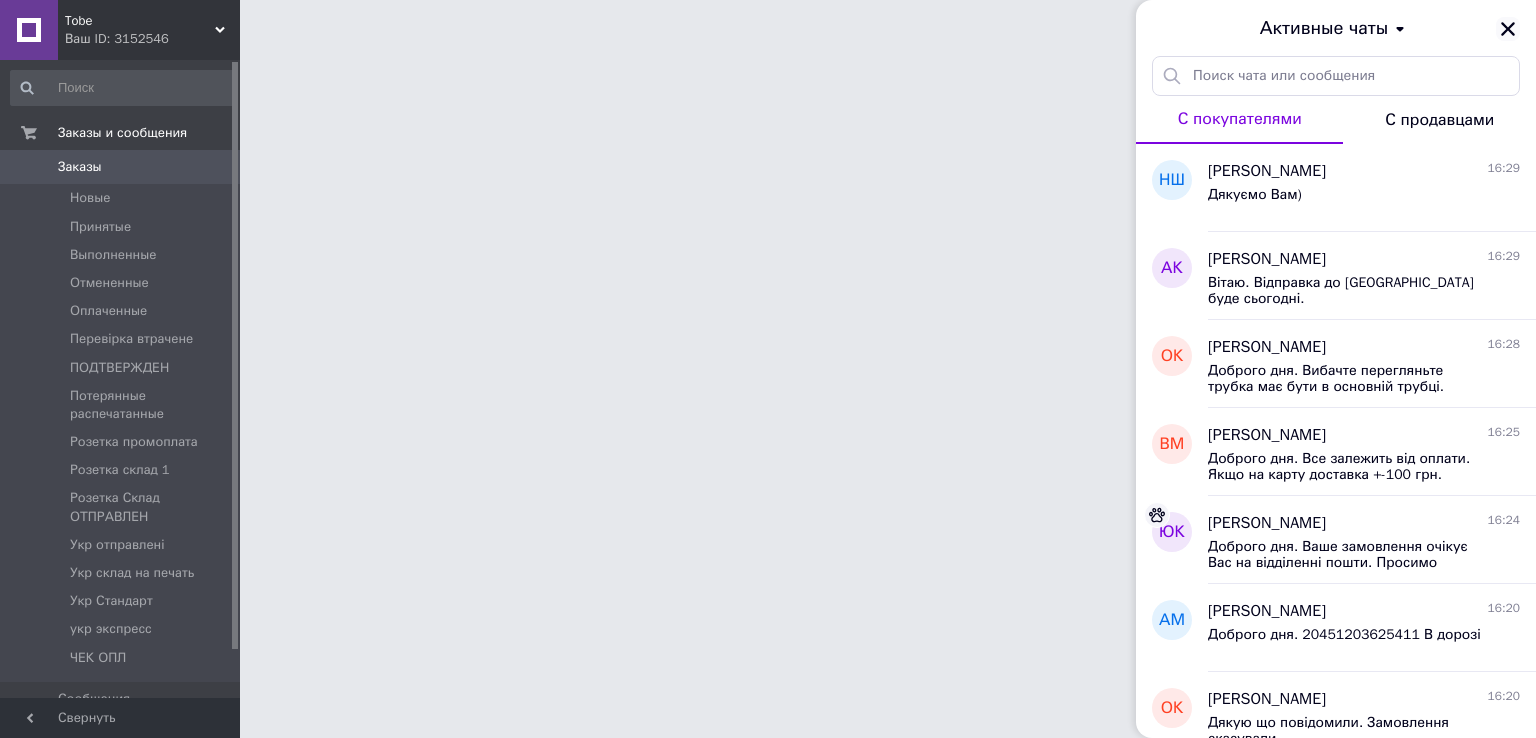 click 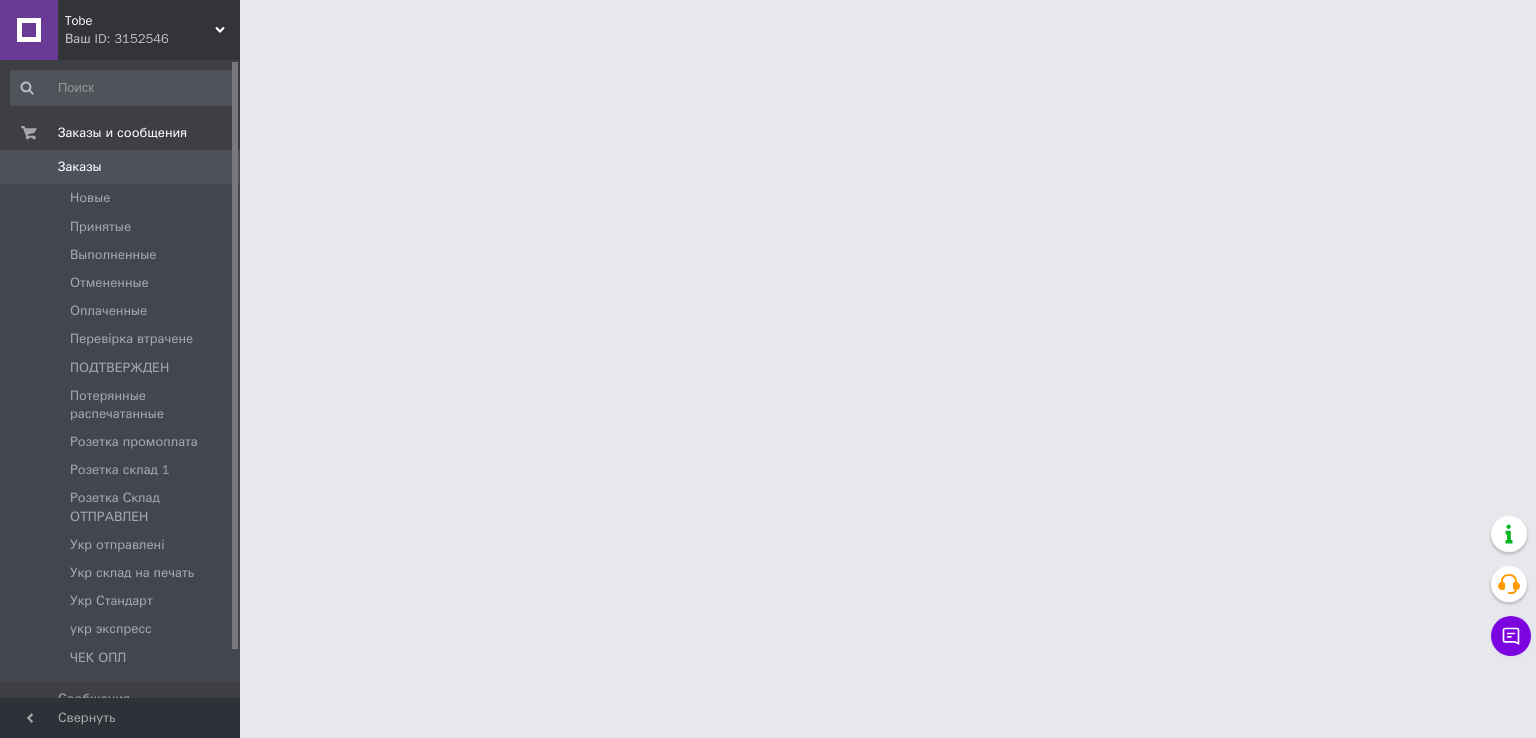 click on "Tobe Ваш ID: 3152546" at bounding box center [149, 30] 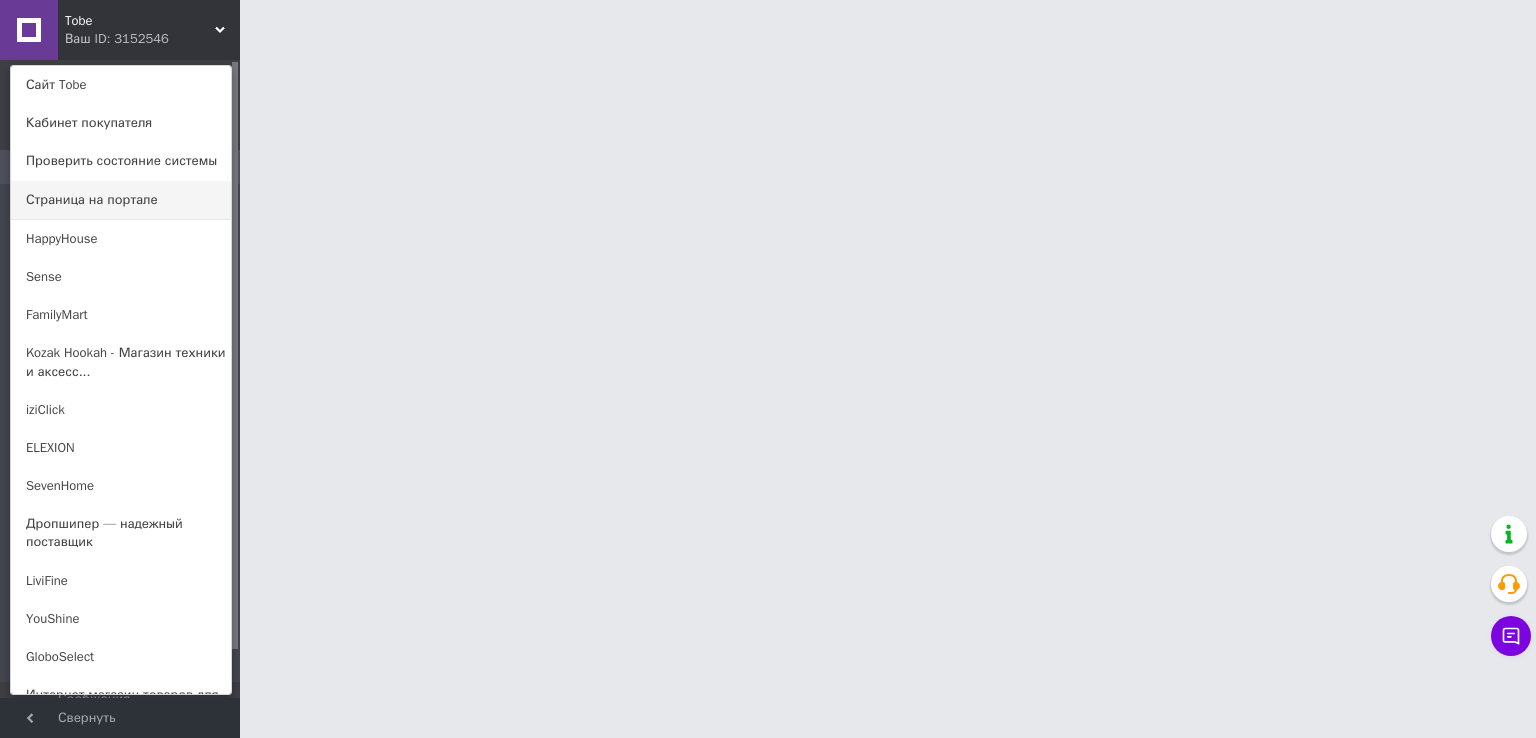 click on "Страница на портале" at bounding box center (121, 200) 